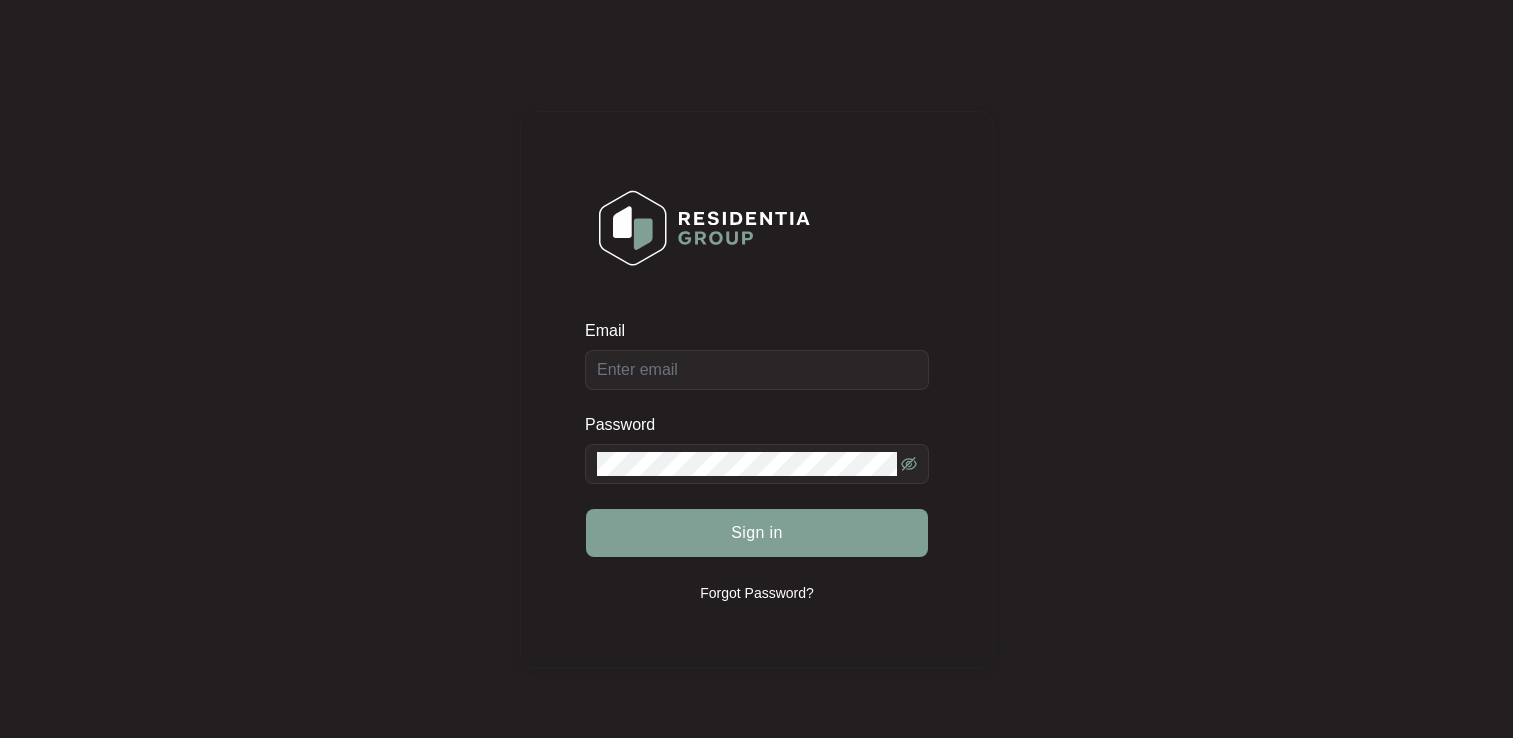 scroll, scrollTop: 0, scrollLeft: 0, axis: both 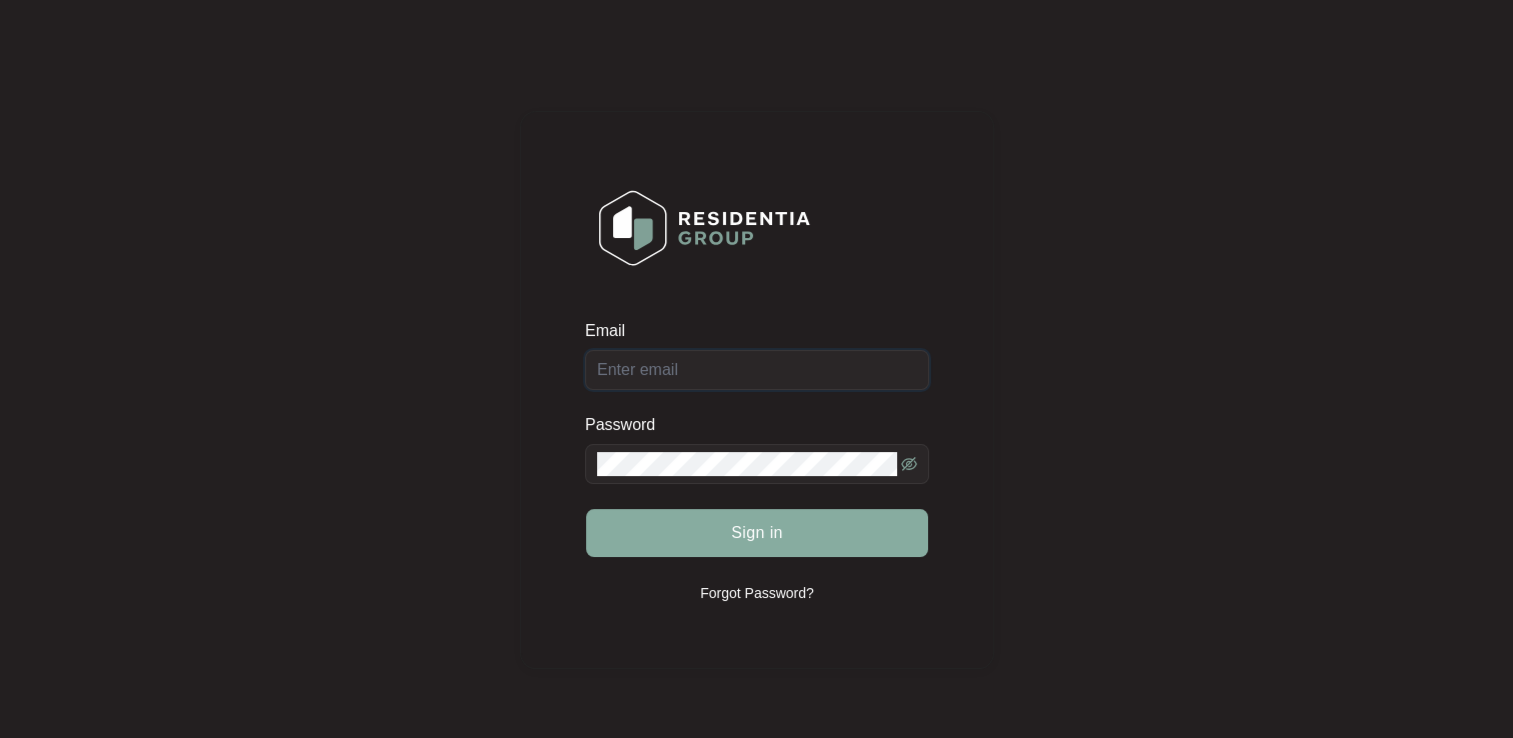type on "[EMAIL]" 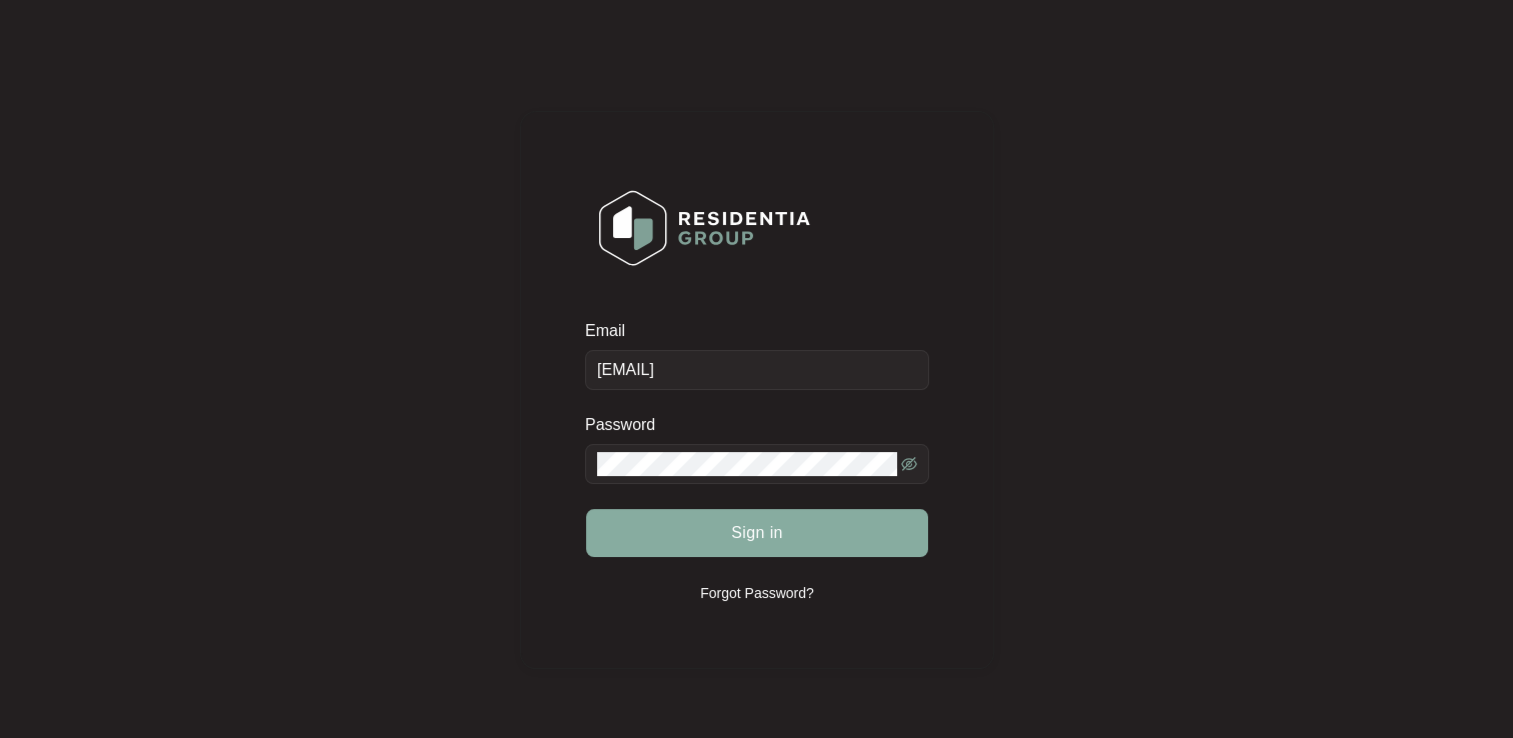 drag, startPoint x: 772, startPoint y: 542, endPoint x: 764, endPoint y: 550, distance: 11.313708 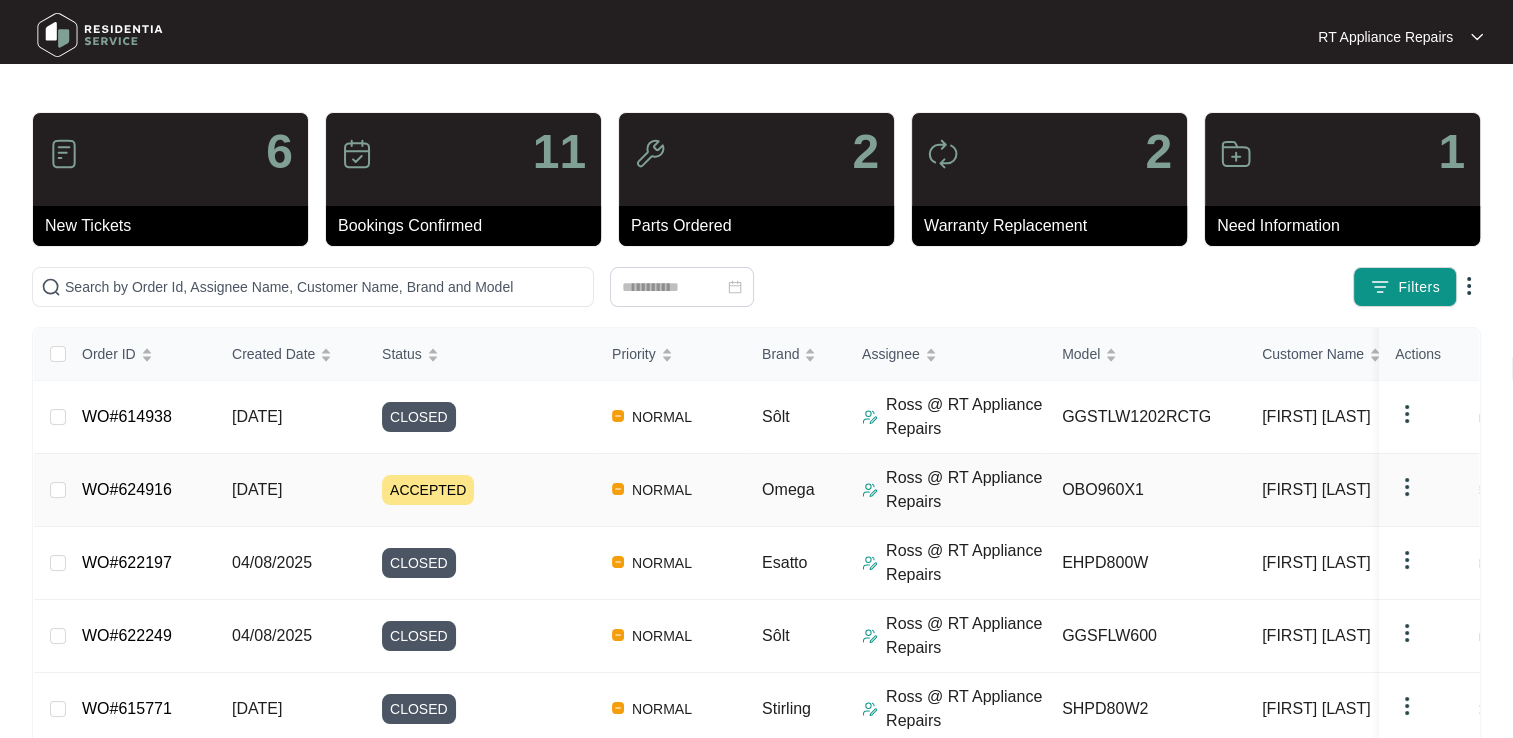 click on "WO#624916" at bounding box center (127, 489) 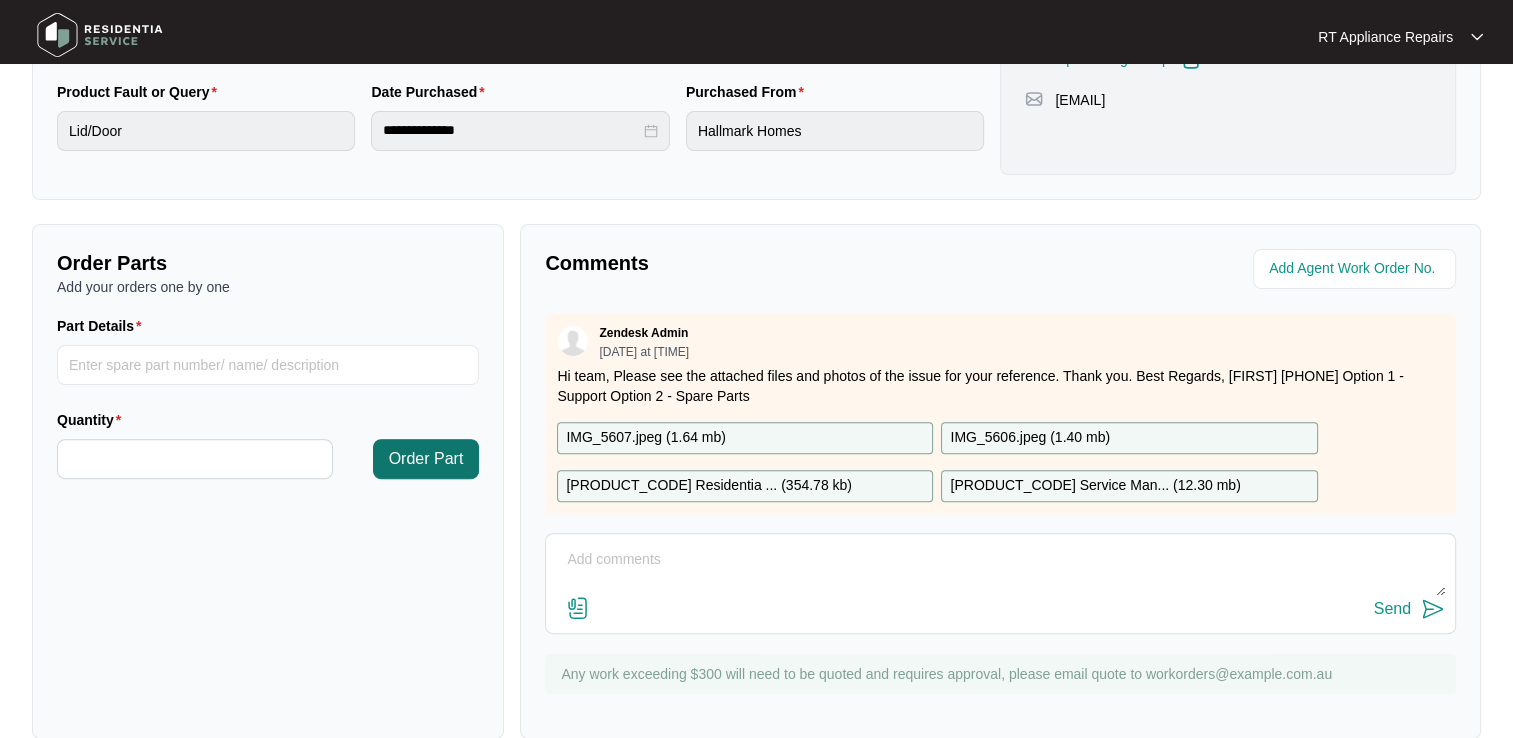 scroll, scrollTop: 585, scrollLeft: 0, axis: vertical 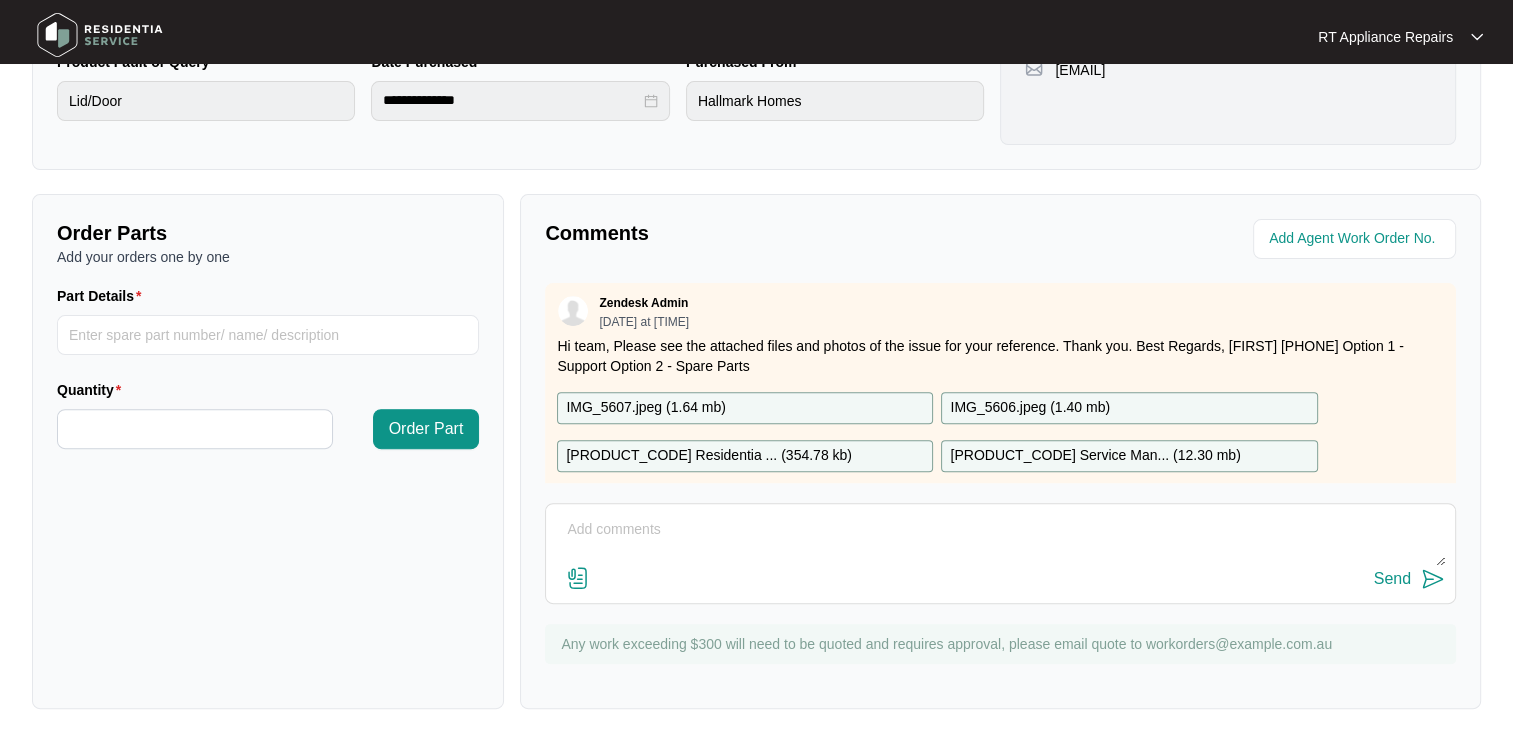 click on "[PRODUCT_CODE] Residentia ...   ( [FILE_SIZE] )" at bounding box center [709, 456] 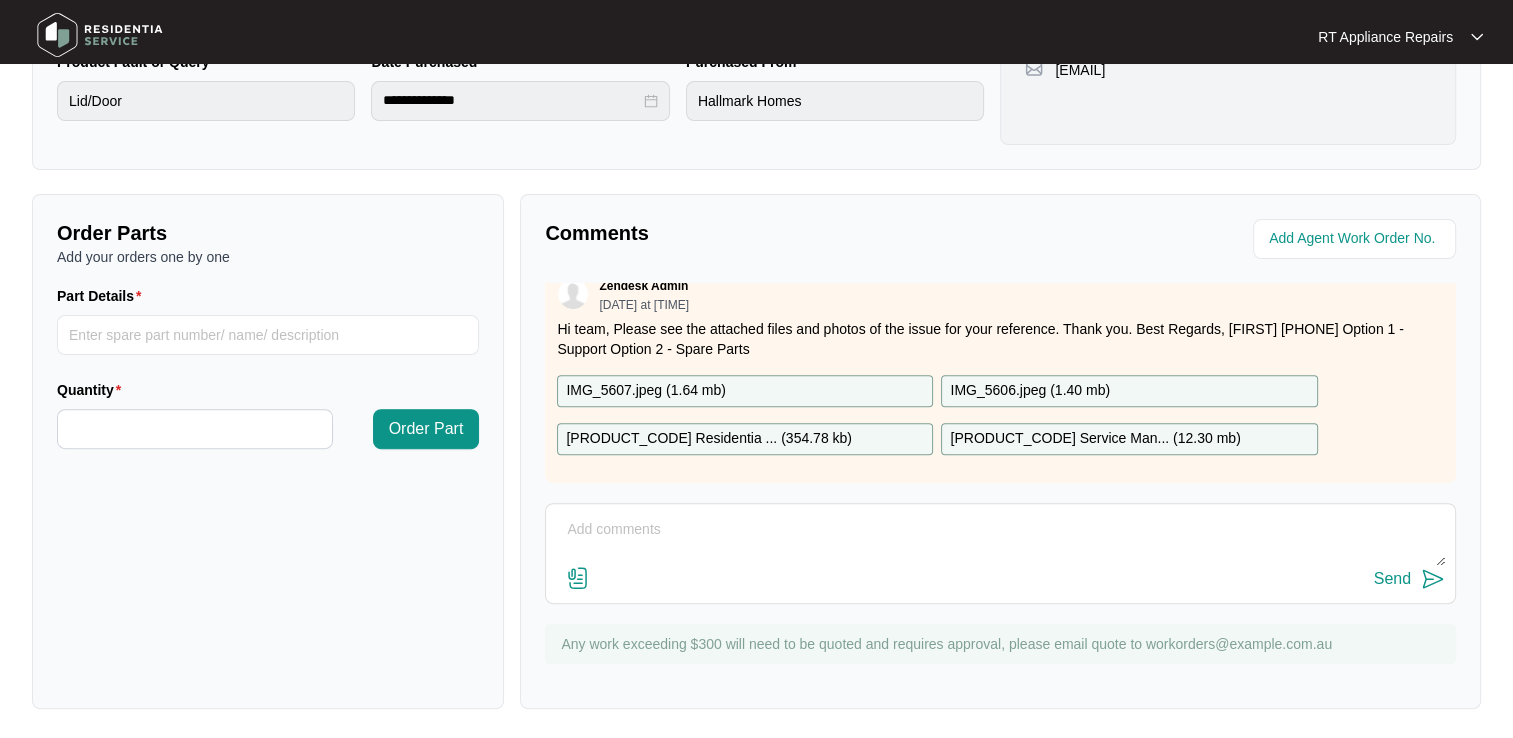 scroll, scrollTop: 32, scrollLeft: 0, axis: vertical 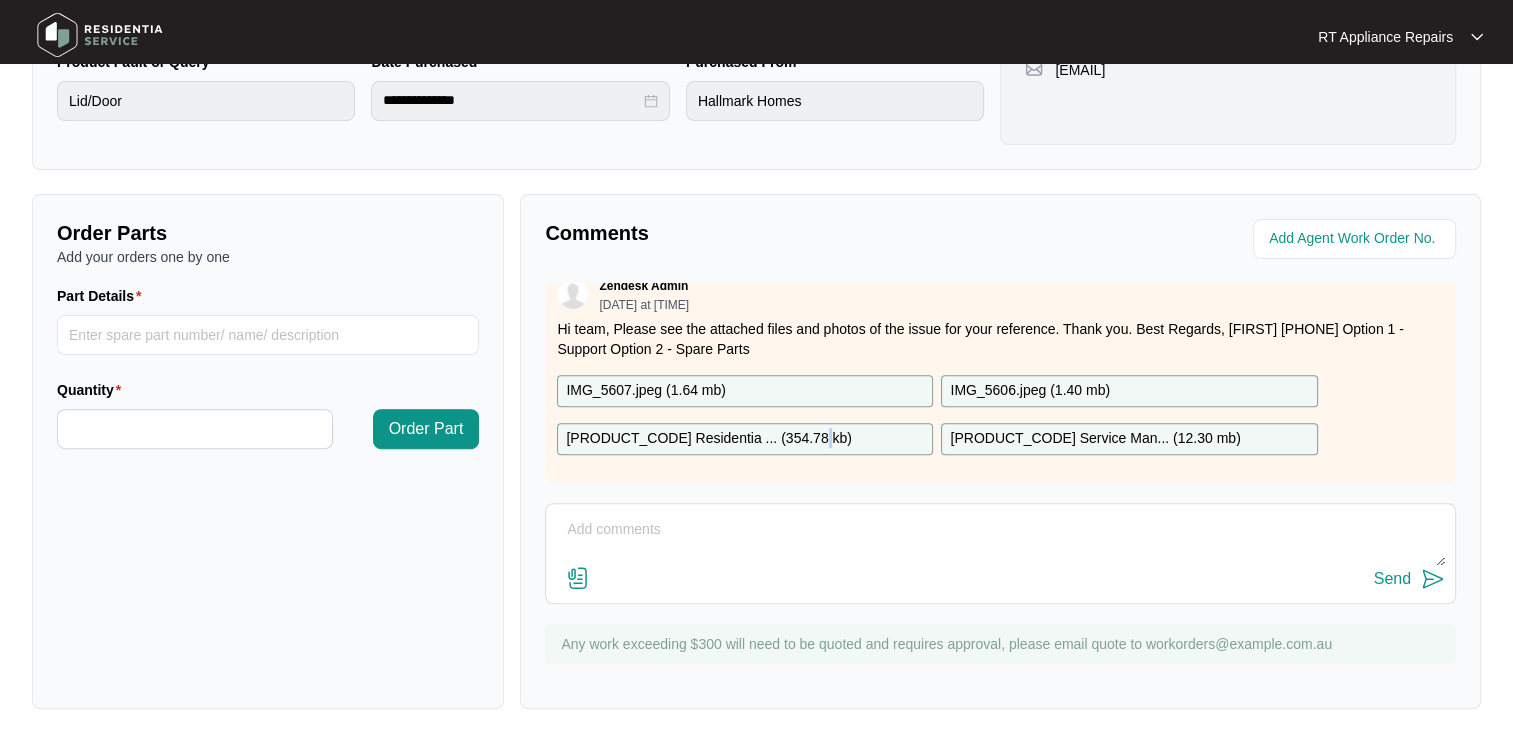 click on "[PRODUCT_CODE] Residentia ...   ( [FILE_SIZE] )" at bounding box center [709, 439] 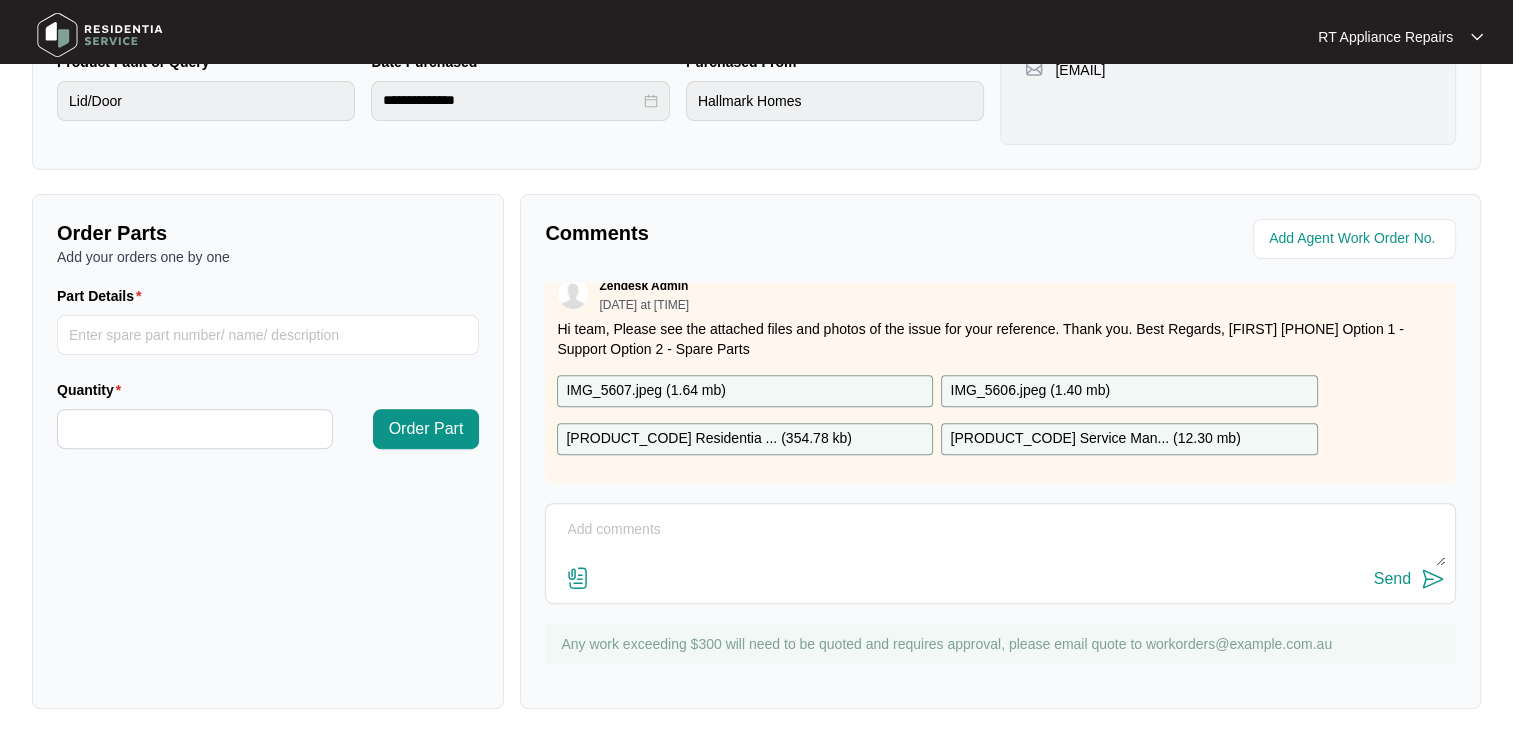 click on "[PRODUCT_CODE] Residentia ...   ( [FILE_SIZE] )" at bounding box center (709, 439) 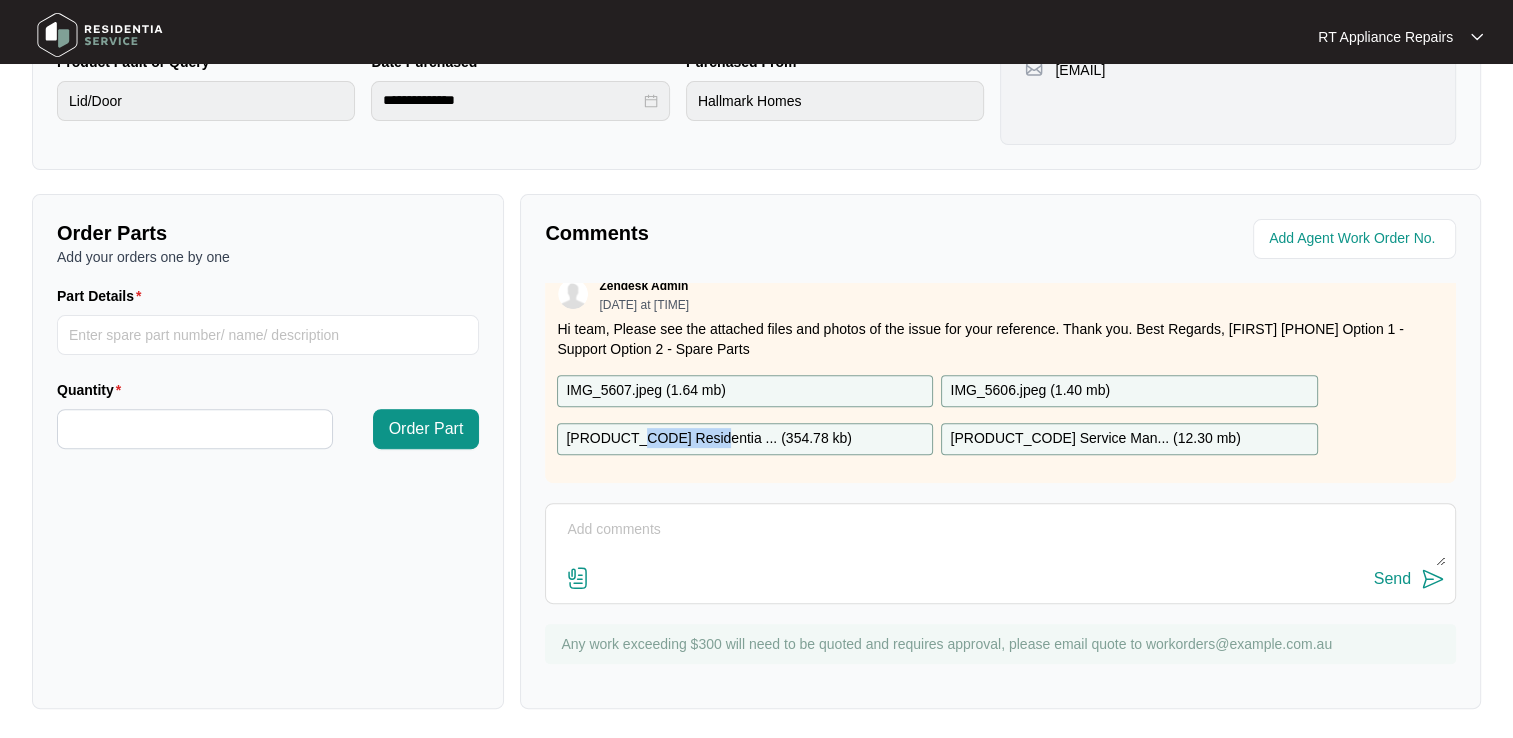 click on "[PRODUCT_CODE] Residentia ...   ( [FILE_SIZE] )" at bounding box center (709, 439) 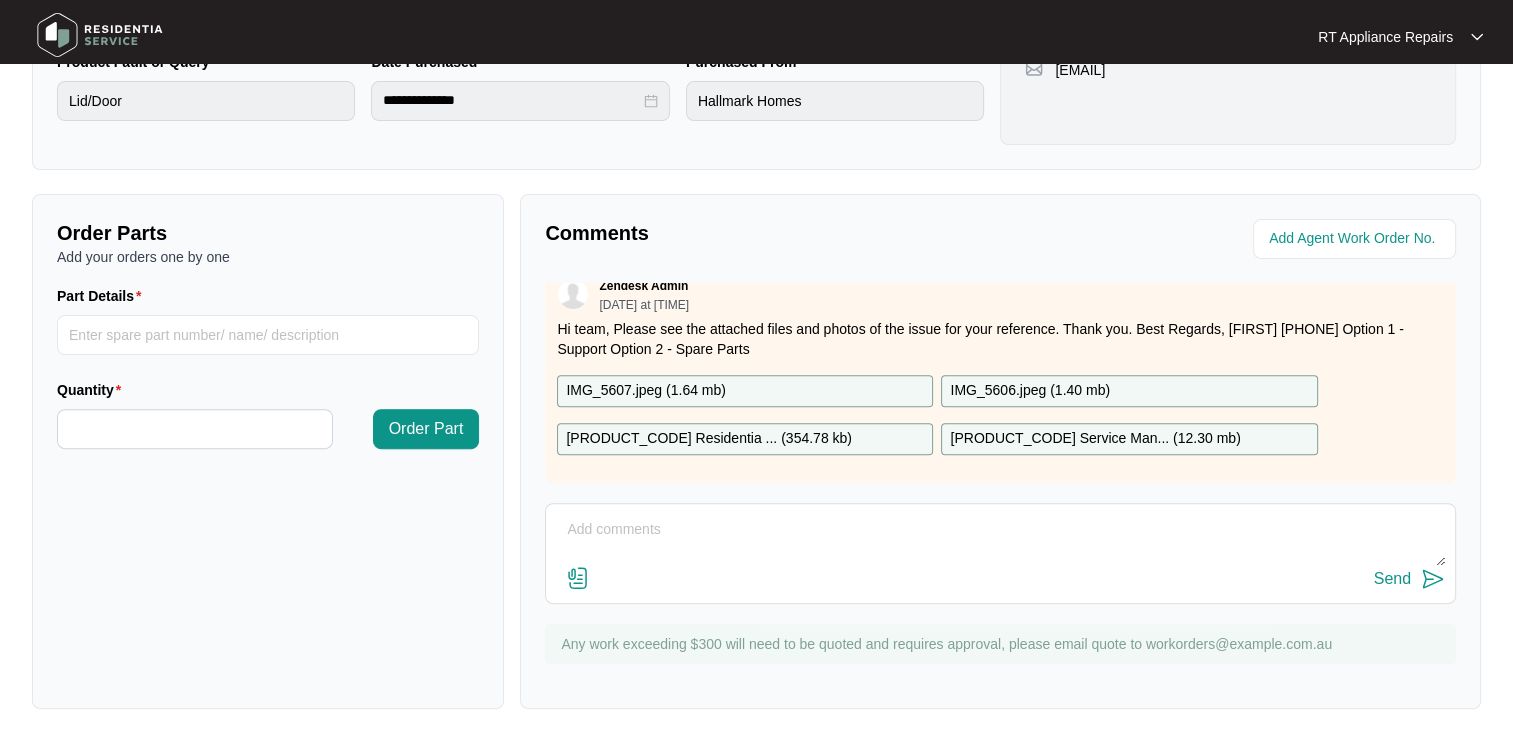 click on "[PRODUCT_CODE] Residentia ...   ( [FILE_SIZE] )" at bounding box center (709, 439) 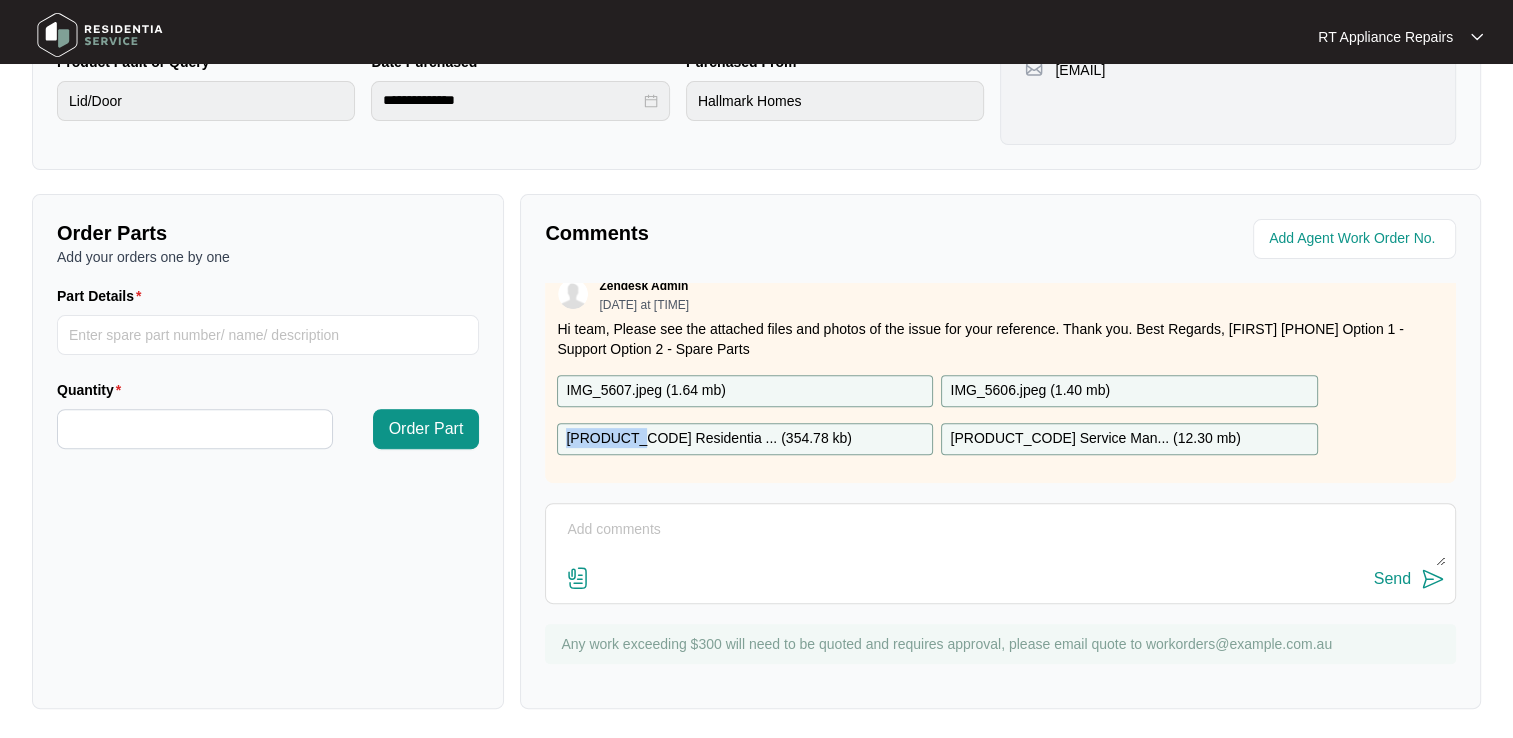 click on "[PRODUCT_CODE] Residentia ...   ( [FILE_SIZE] )" at bounding box center (709, 439) 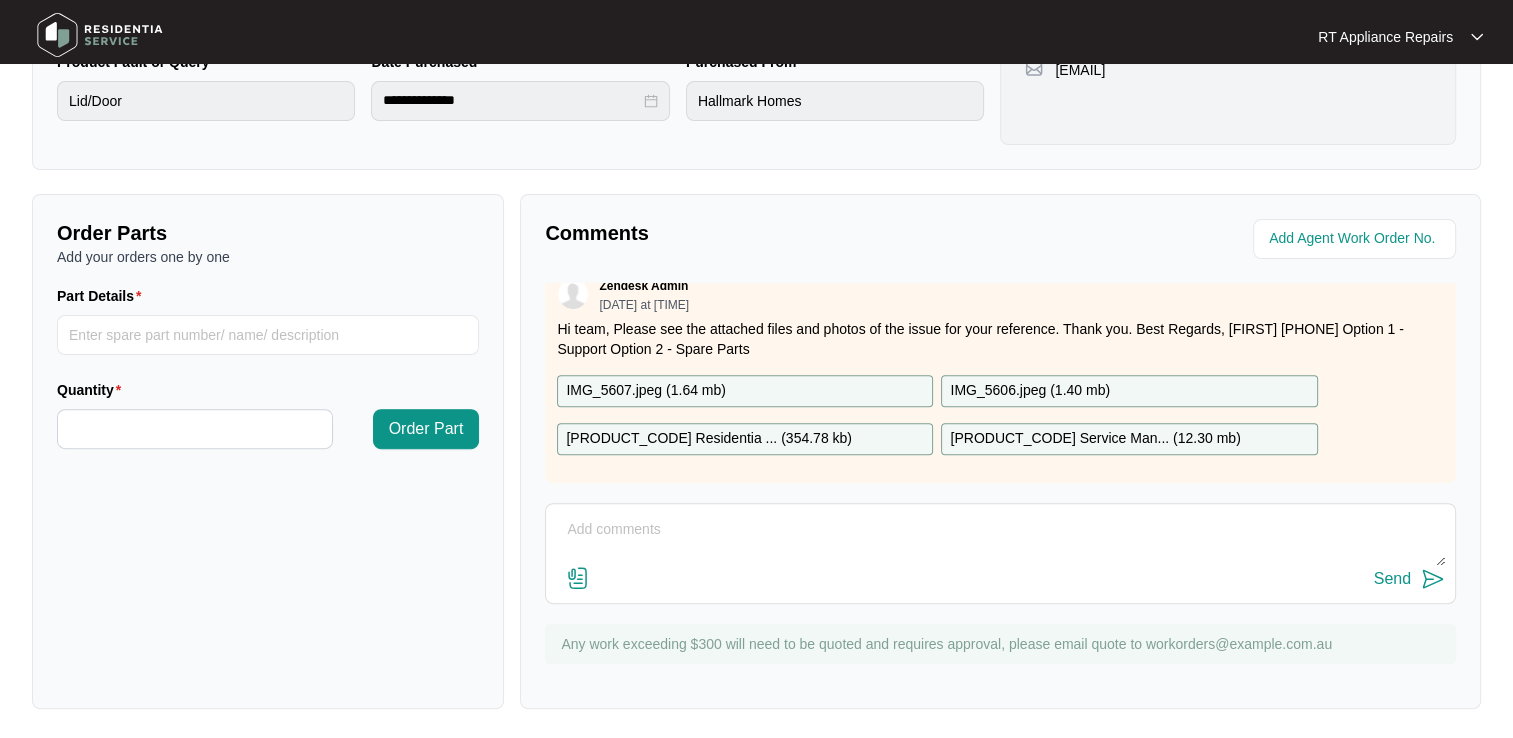 click on "[PRODUCT_CODE] Residentia ...   ( [FILE_SIZE] )" at bounding box center [709, 439] 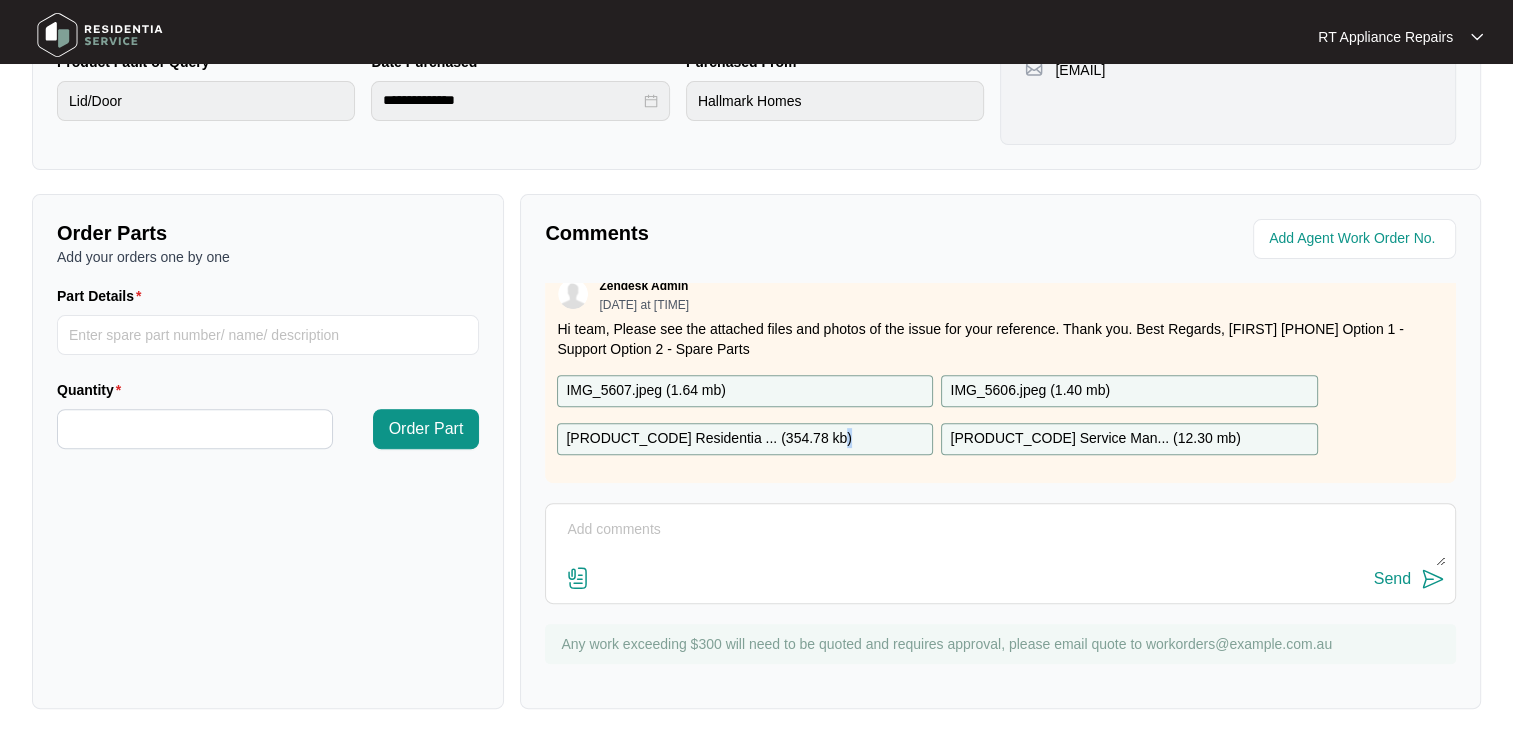 click on "[PRODUCT_CODE] Residentia ...   ( [FILE_SIZE] )" at bounding box center [709, 439] 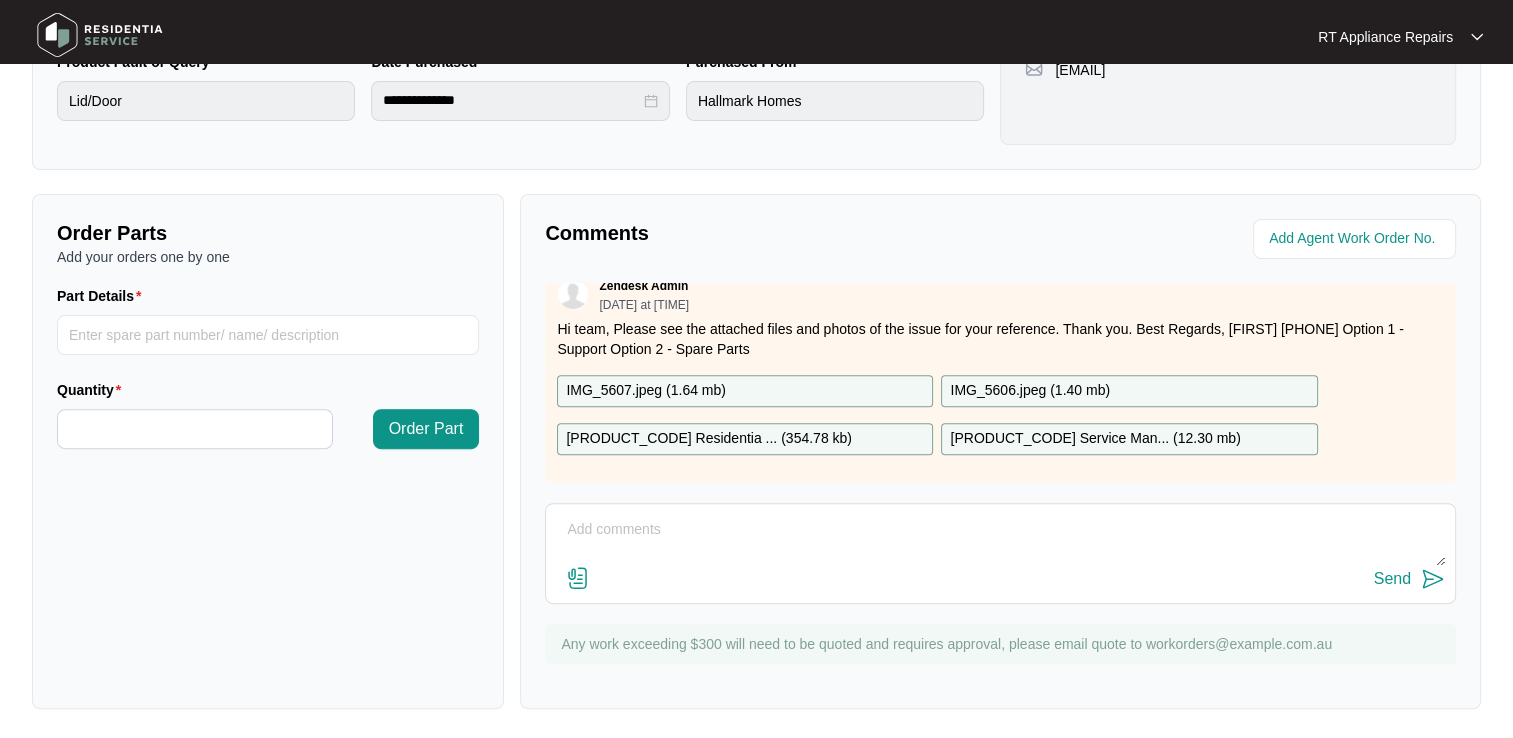 click on "[PRODUCT_CODE] Residentia ...   ( [FILE_SIZE] )" at bounding box center [709, 439] 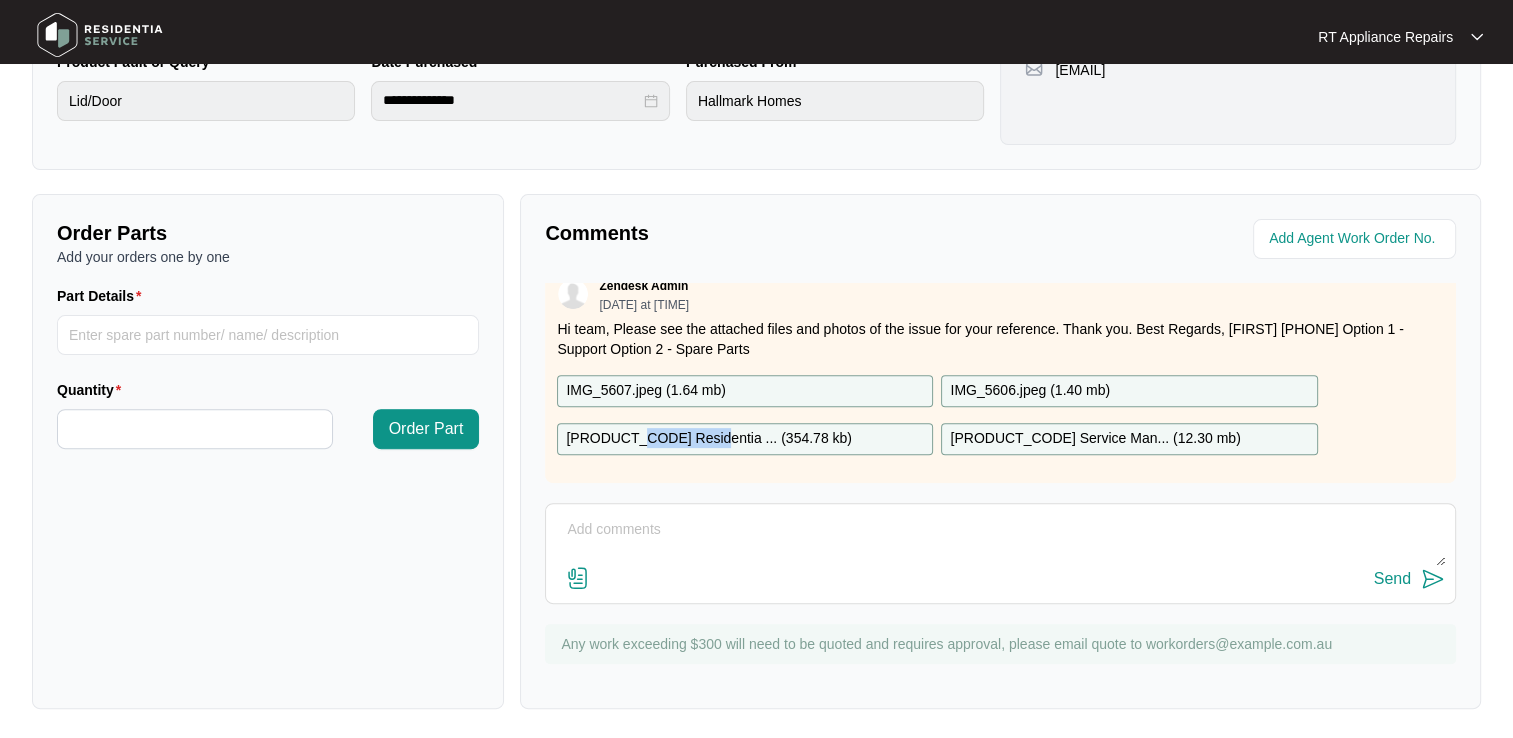 click on "[PRODUCT_CODE] Residentia ...   ( [FILE_SIZE] )" at bounding box center [709, 439] 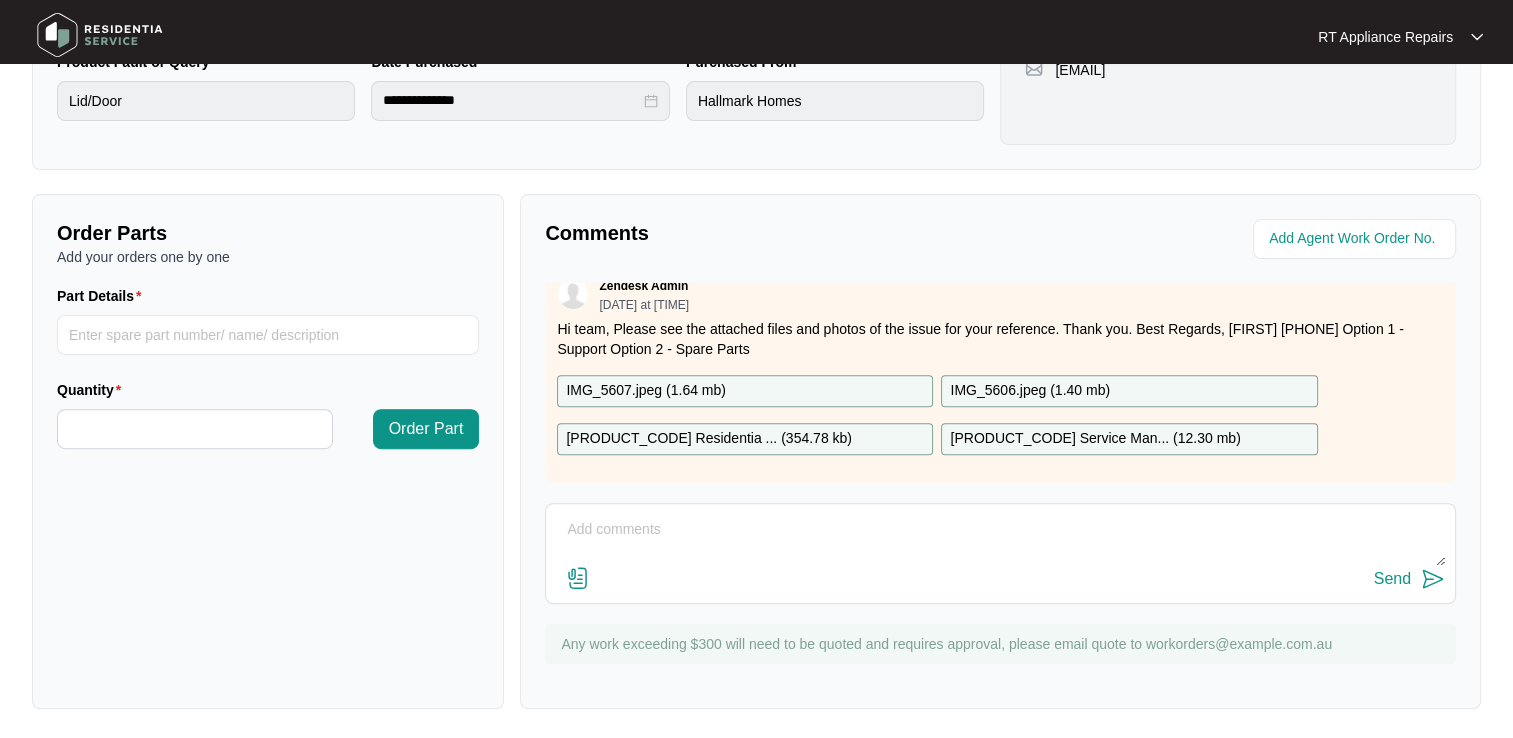 click on "Order Parts Add your orders one by one Part Details Quantity Order Part" at bounding box center (268, 451) 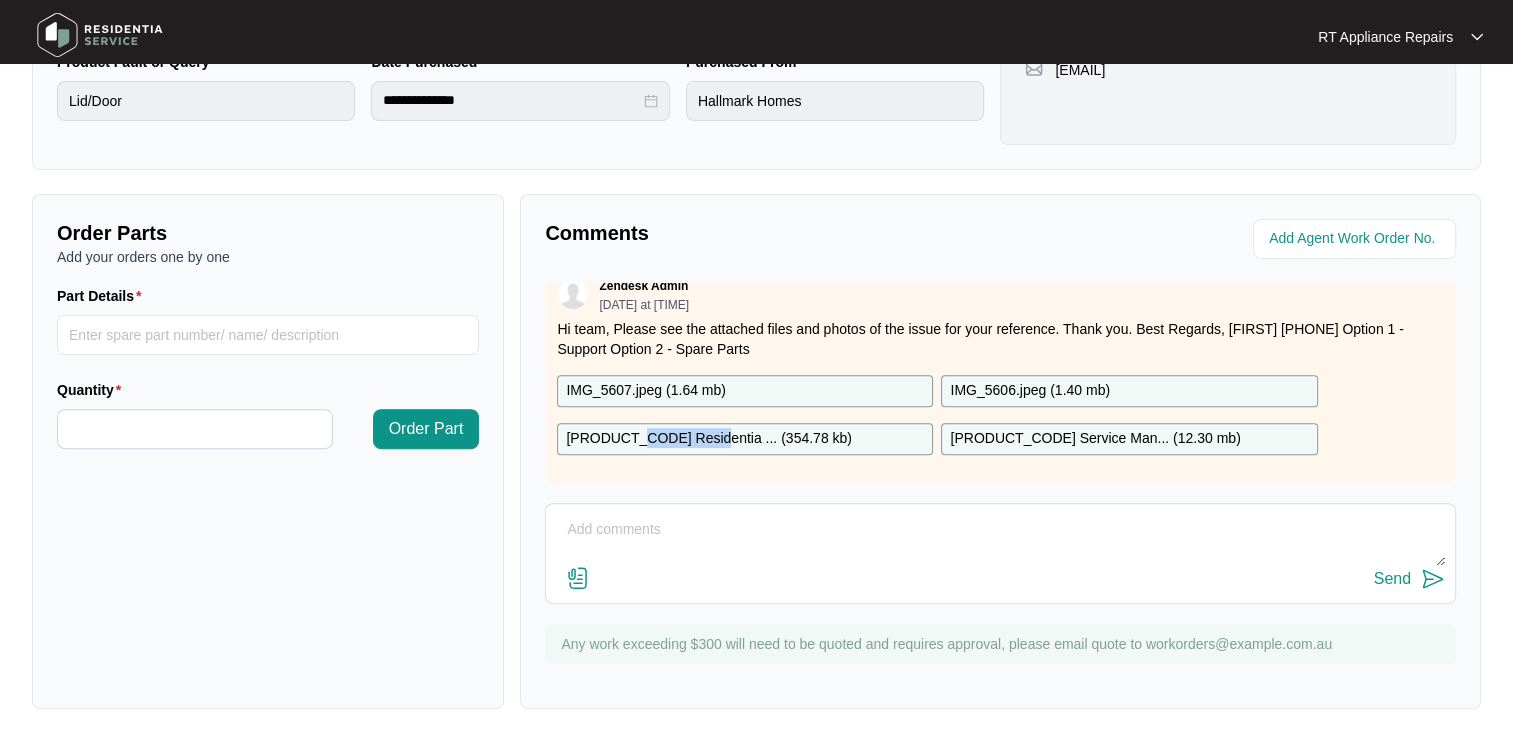 click on "[PRODUCT_CODE] Residentia ...   ( [FILE_SIZE] )" at bounding box center [709, 439] 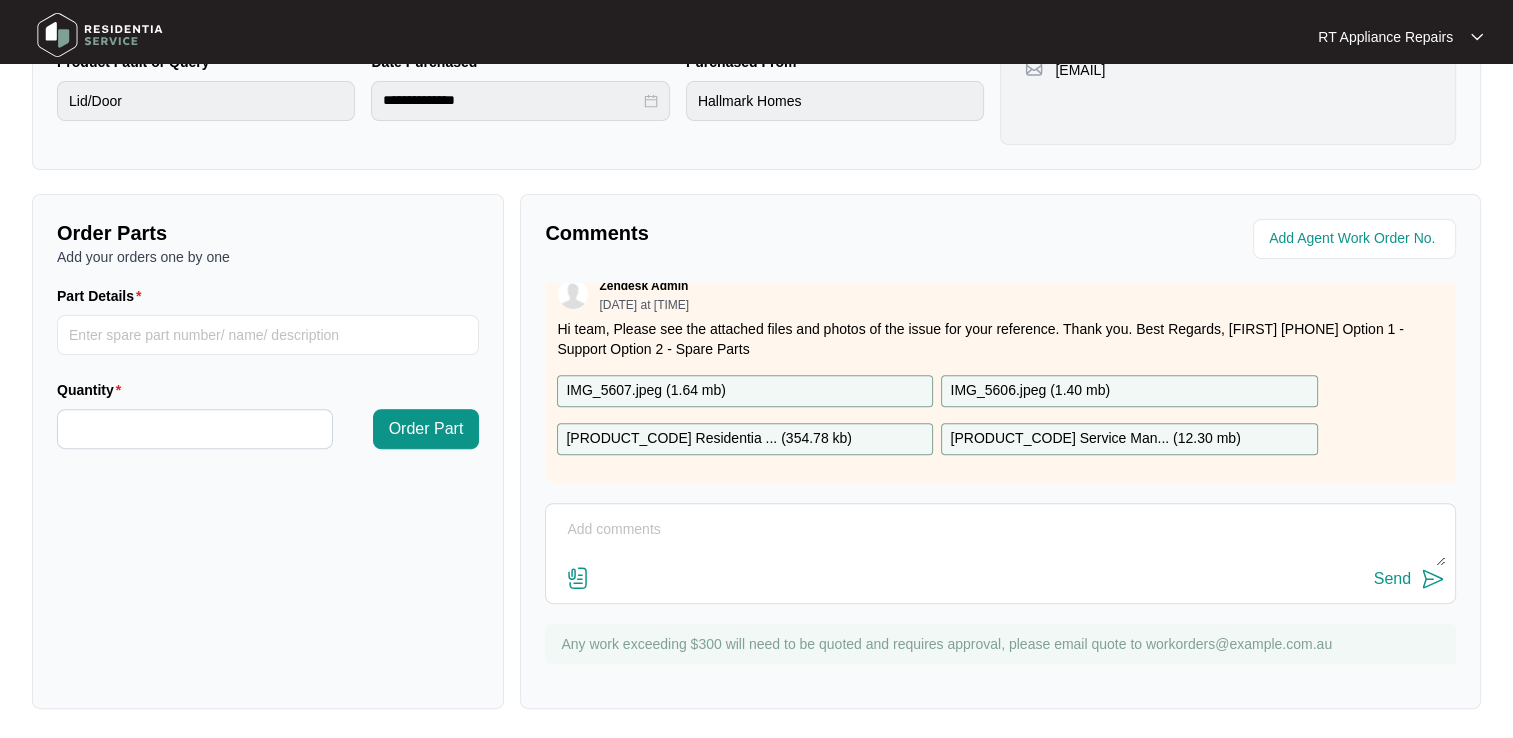 click on "[PRODUCT_CODE] Residentia ...   ( [FILE_SIZE] )" at bounding box center [709, 439] 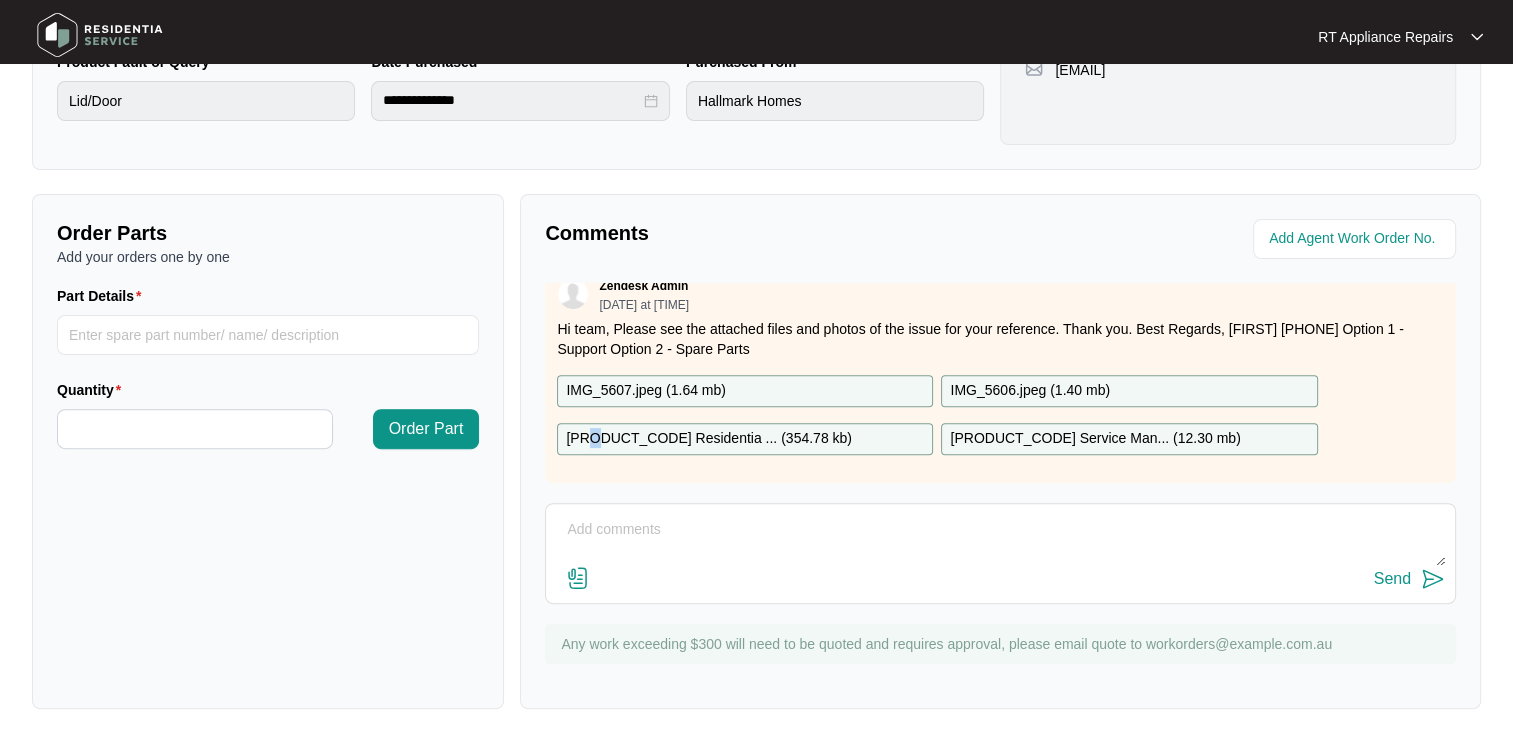 click on "[PRODUCT_CODE] Residentia ...   ( [FILE_SIZE] )" at bounding box center [709, 439] 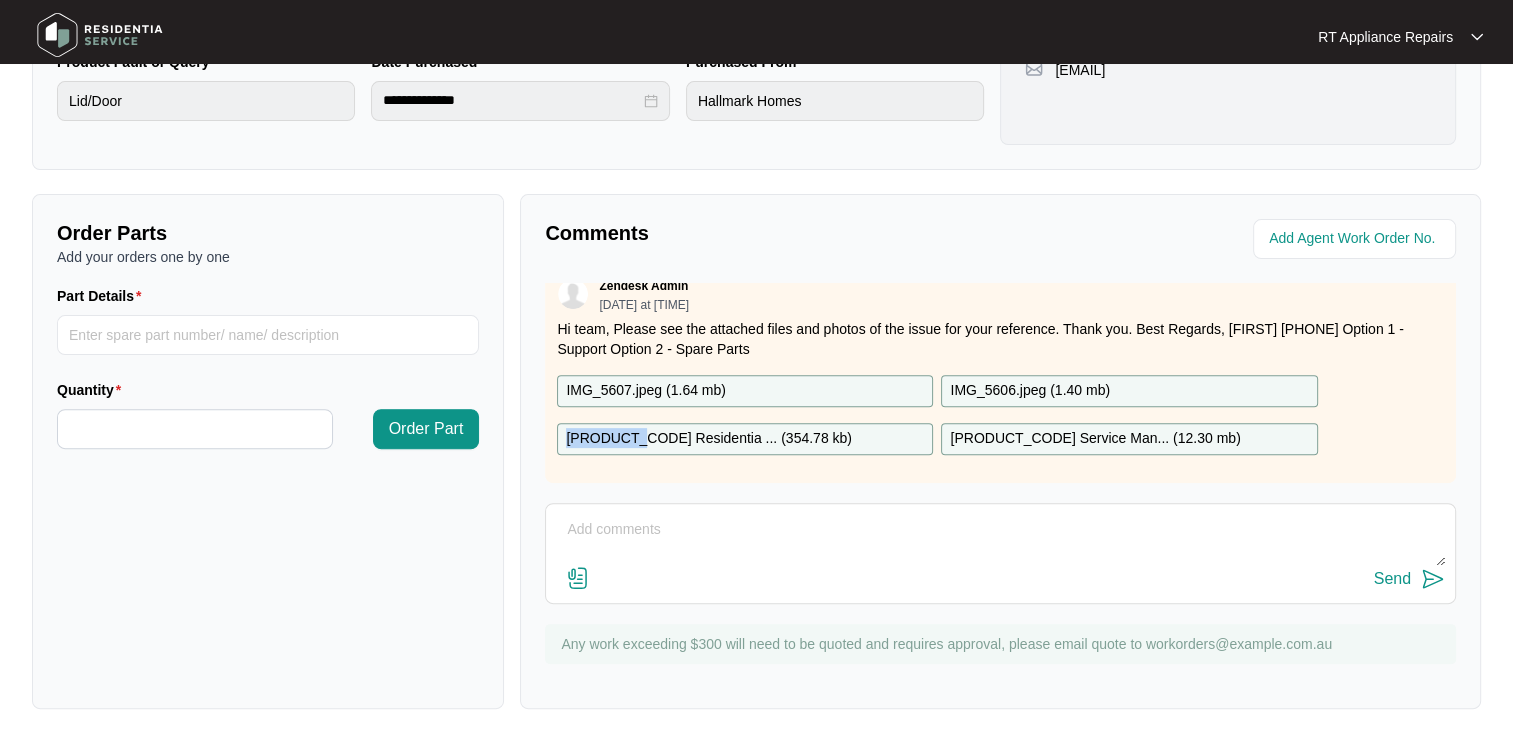 click on "[PRODUCT_CODE] Residentia ...   ( [FILE_SIZE] )" at bounding box center [709, 439] 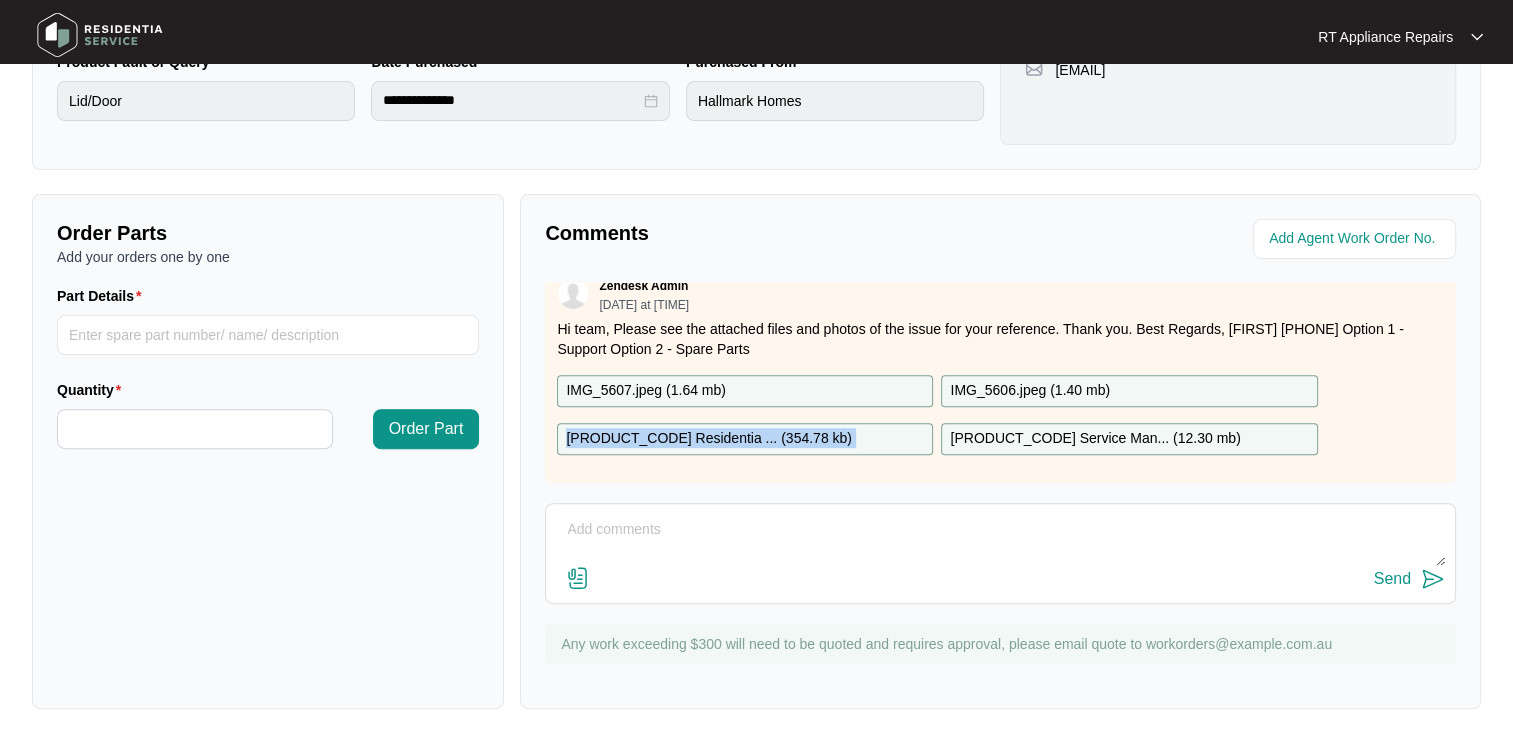 click on "[PRODUCT_CODE] Residentia ...   ( [FILE_SIZE] )" at bounding box center [709, 439] 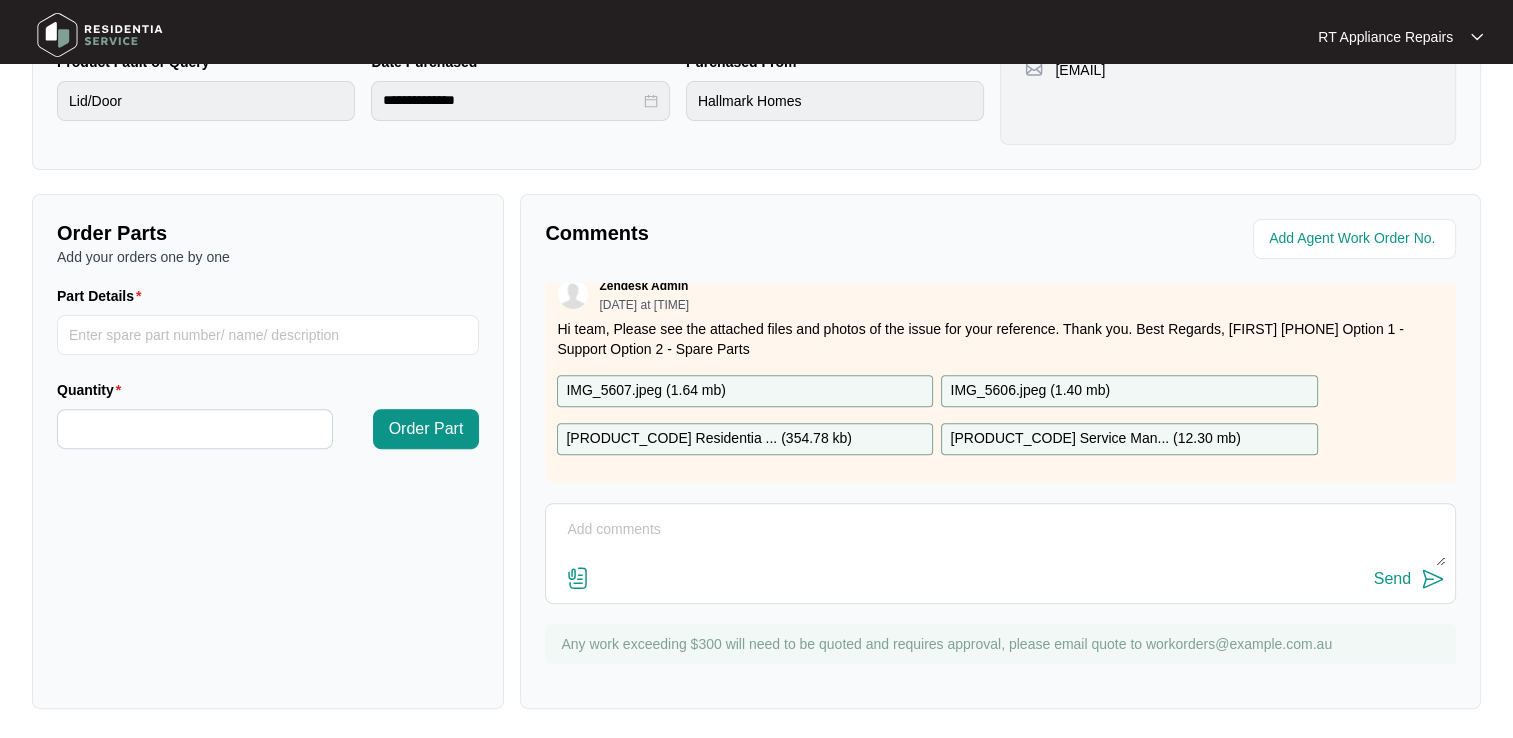 click on "[PRODUCT_CODE] Residentia ...   ( [FILE_SIZE] )" at bounding box center [745, 439] 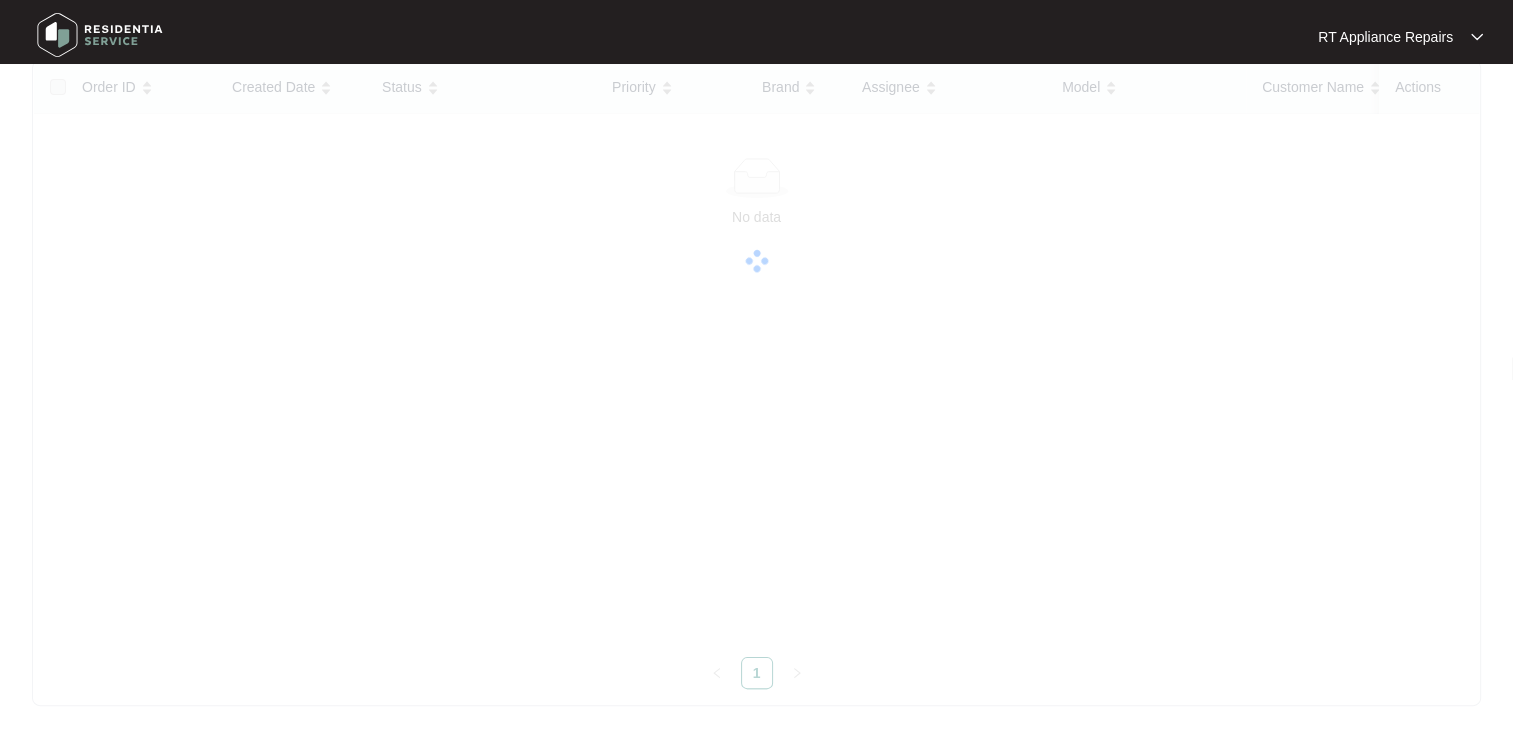 scroll, scrollTop: 0, scrollLeft: 0, axis: both 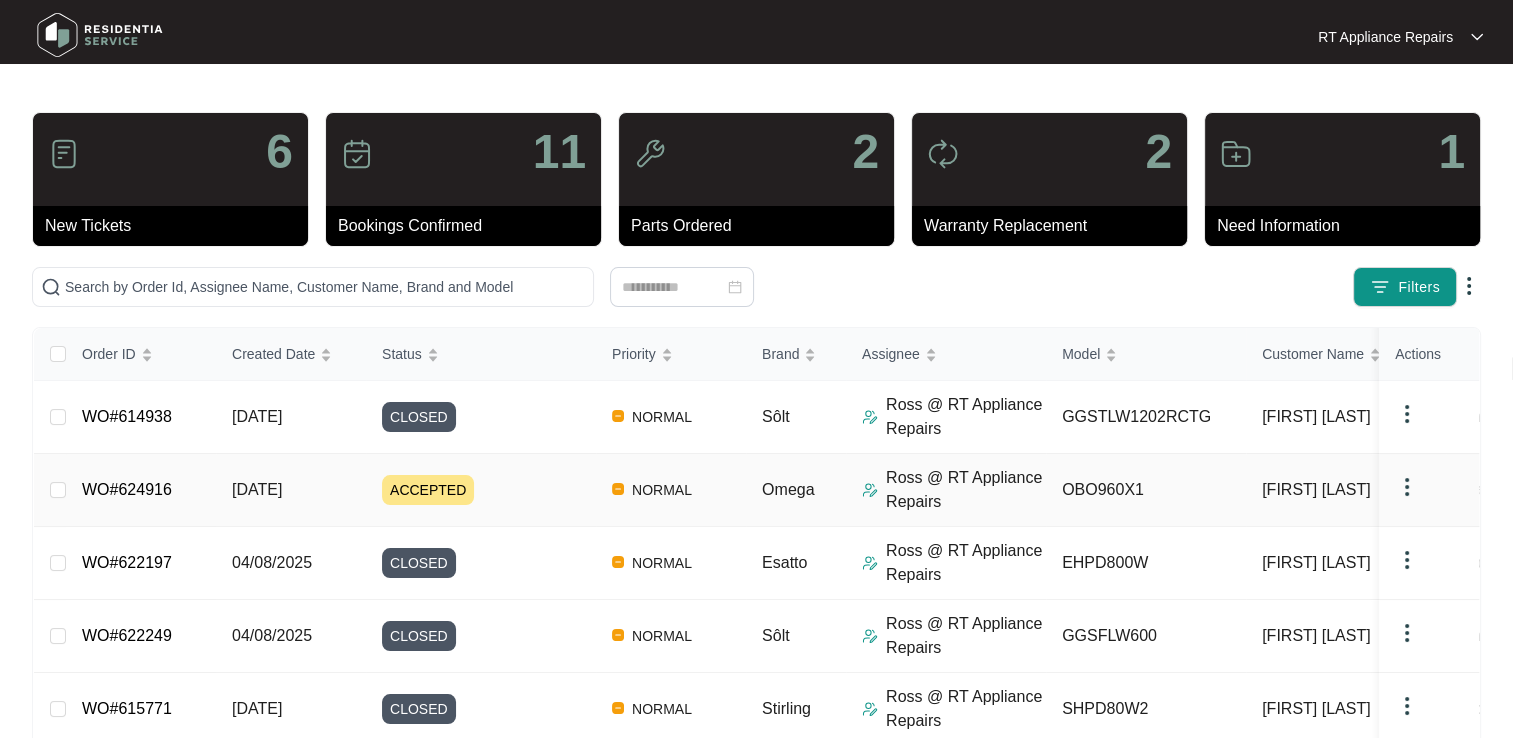 click on "WO#624916" at bounding box center [127, 489] 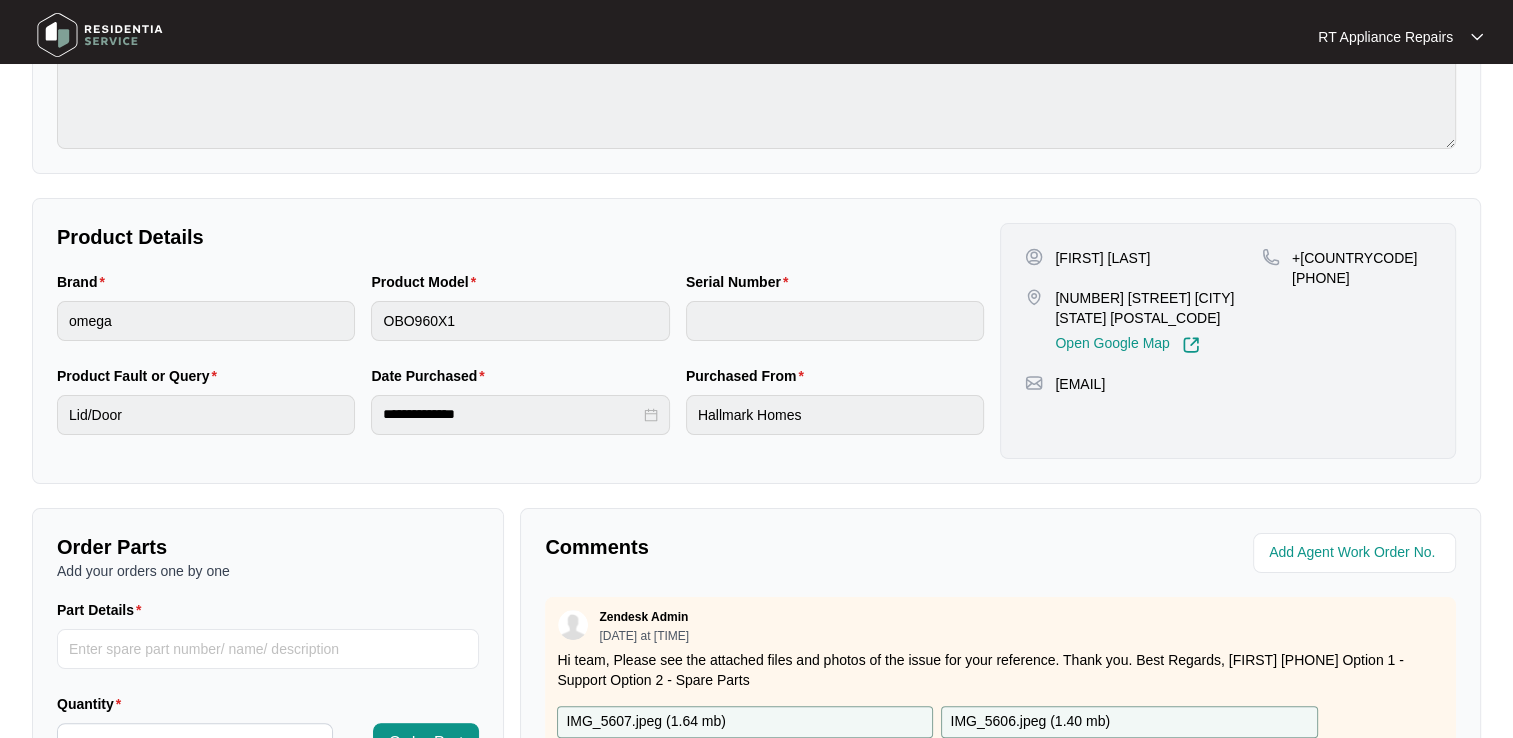 scroll, scrollTop: 585, scrollLeft: 0, axis: vertical 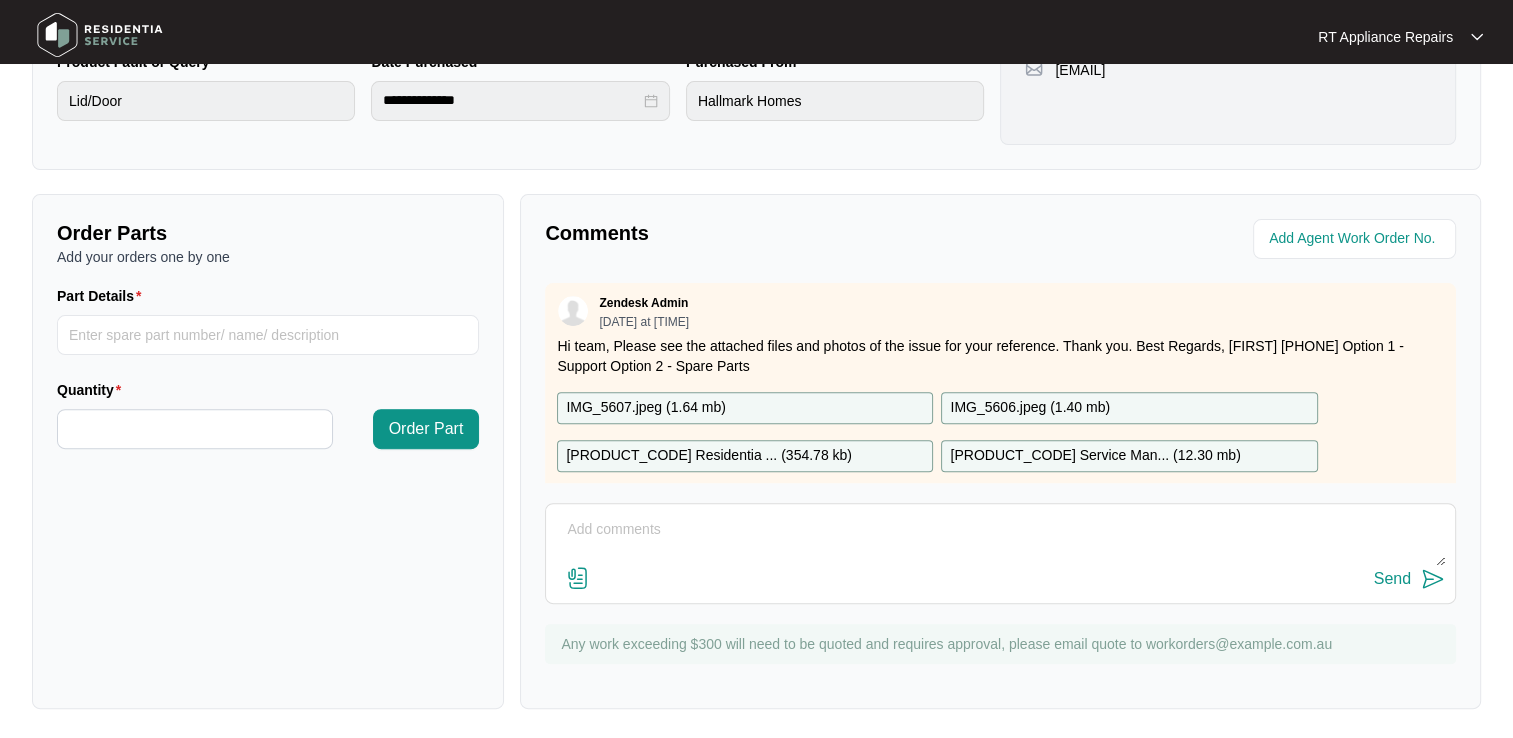 click on "[PRODUCT_CODE] Residentia ...   ( [FILE_SIZE] )" at bounding box center [709, 456] 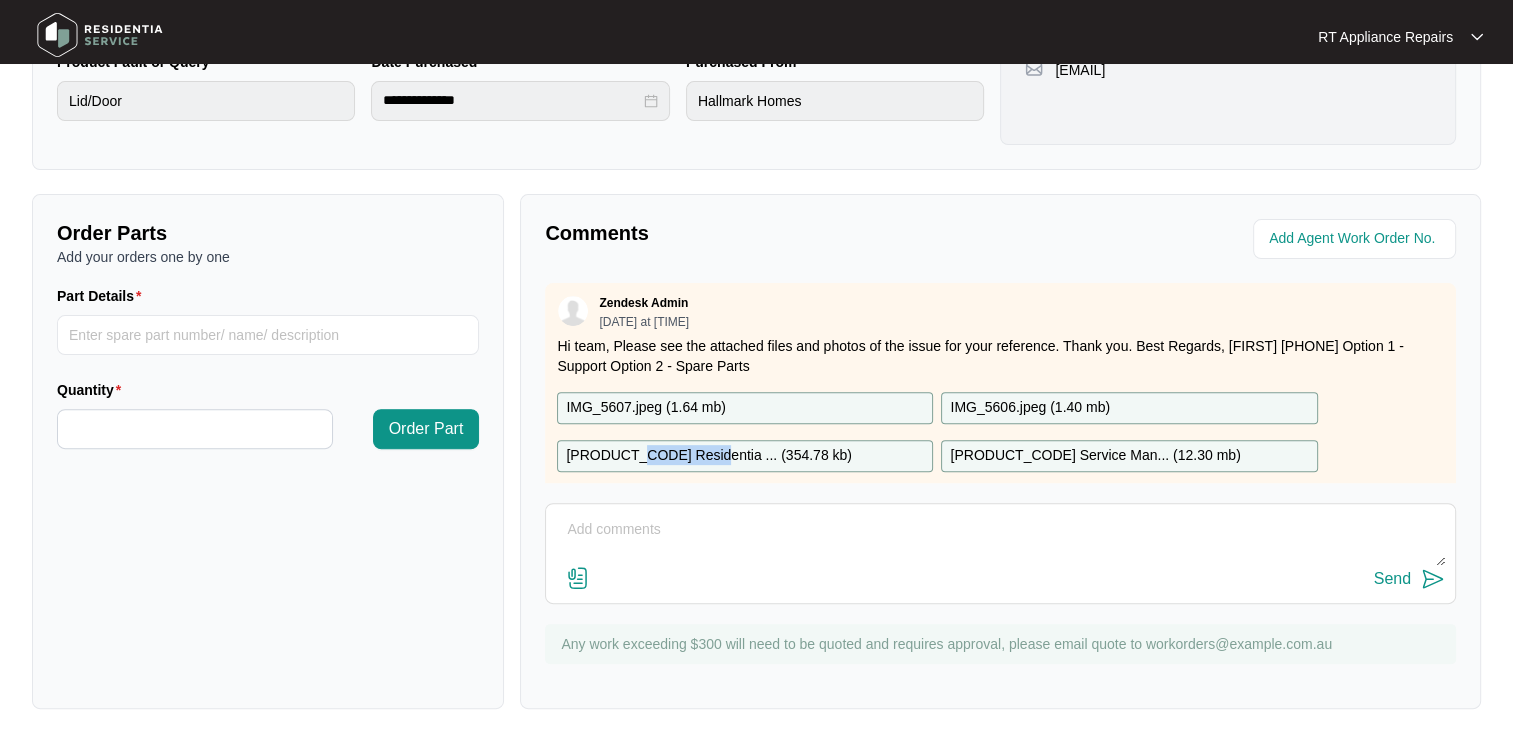 click on "[PRODUCT_CODE] Residentia ...   ( [FILE_SIZE] )" at bounding box center (709, 456) 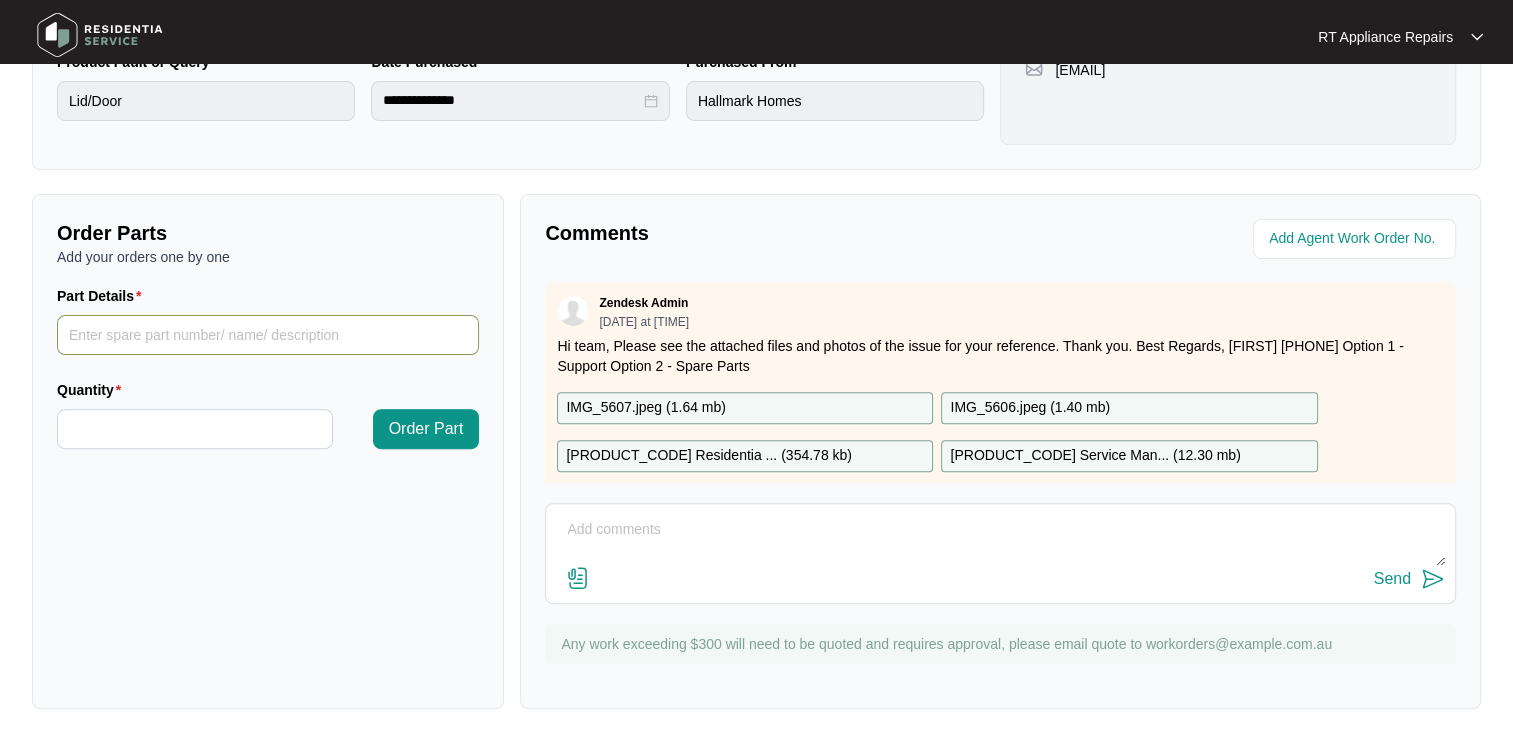 click on "Part Details" at bounding box center [268, 335] 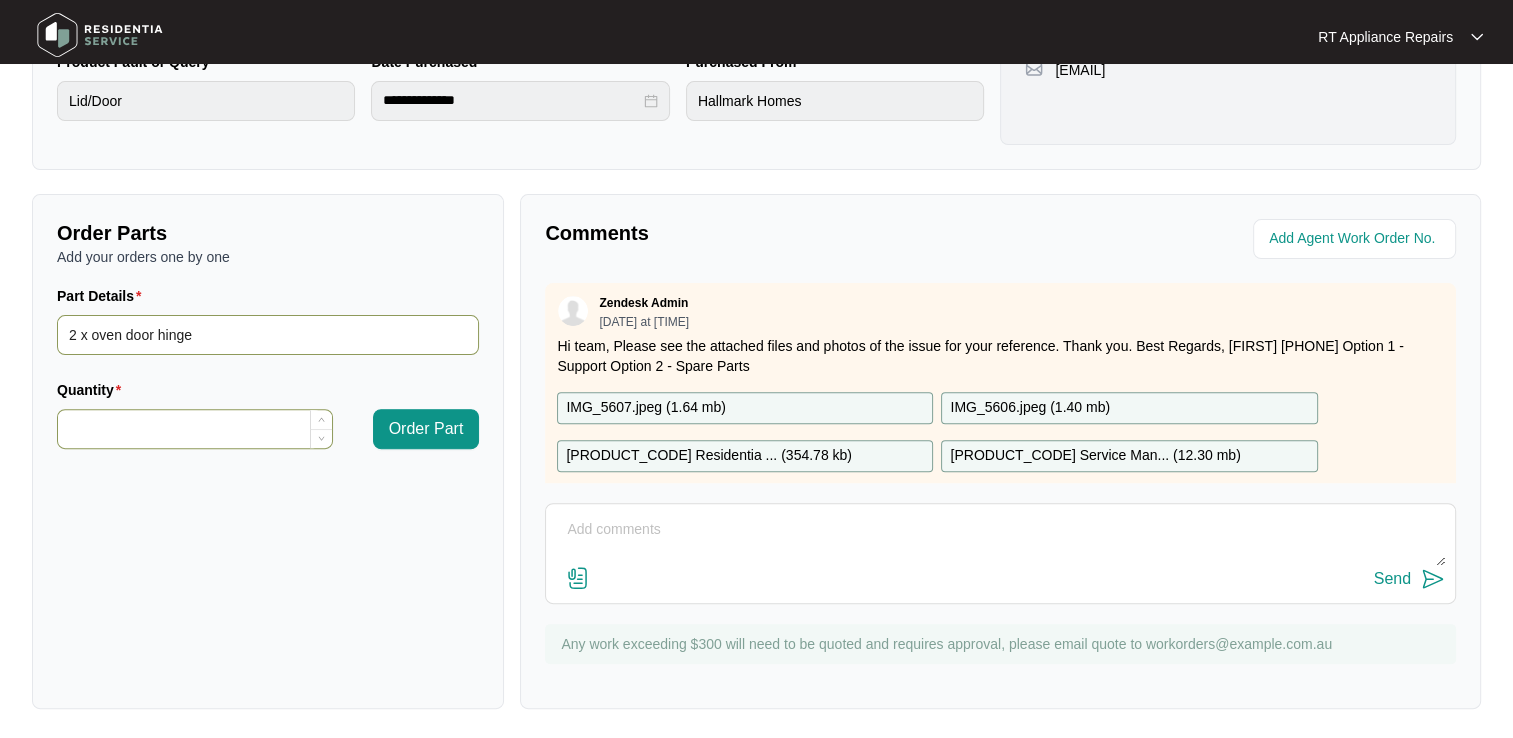 type on "2 x oven door hinge" 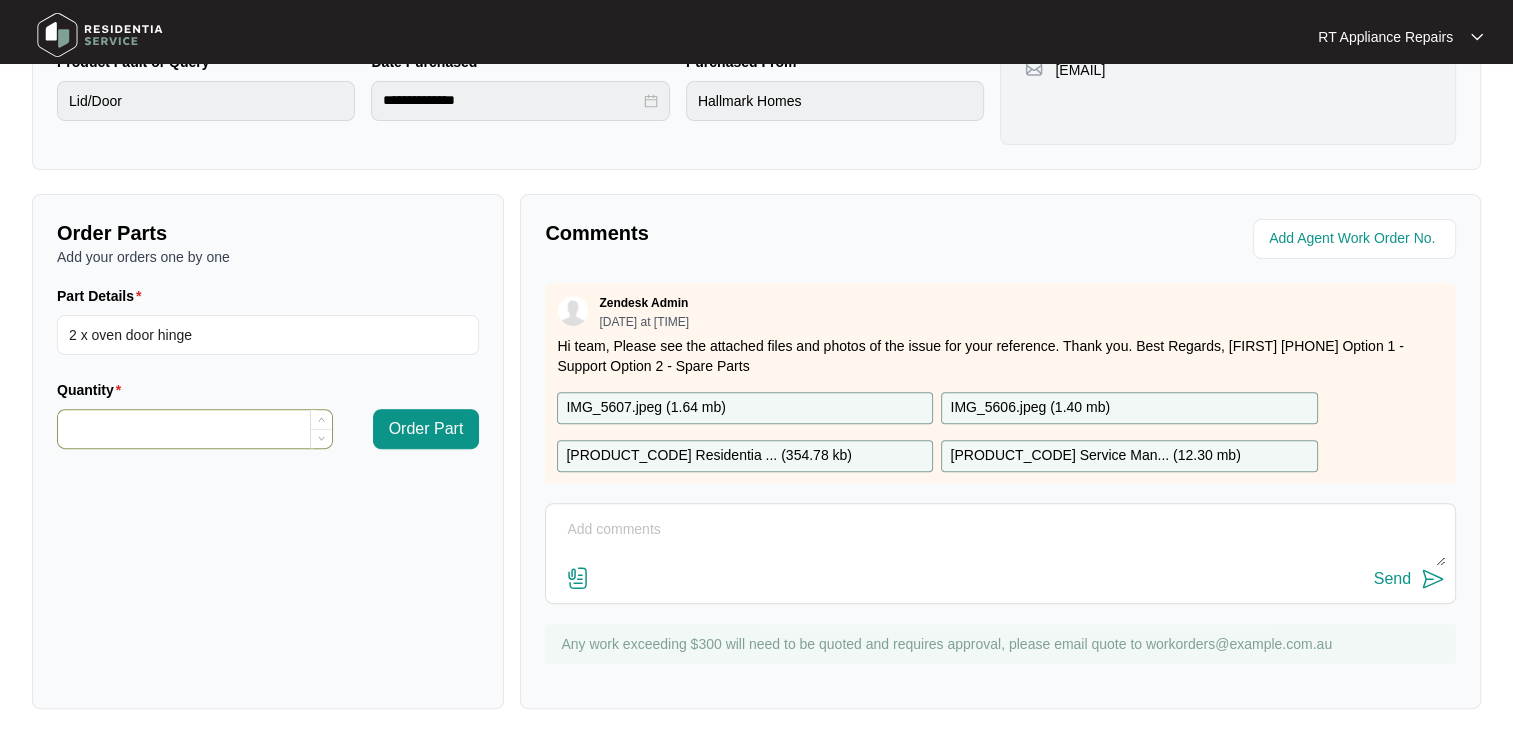 click on "Quantity" at bounding box center [195, 429] 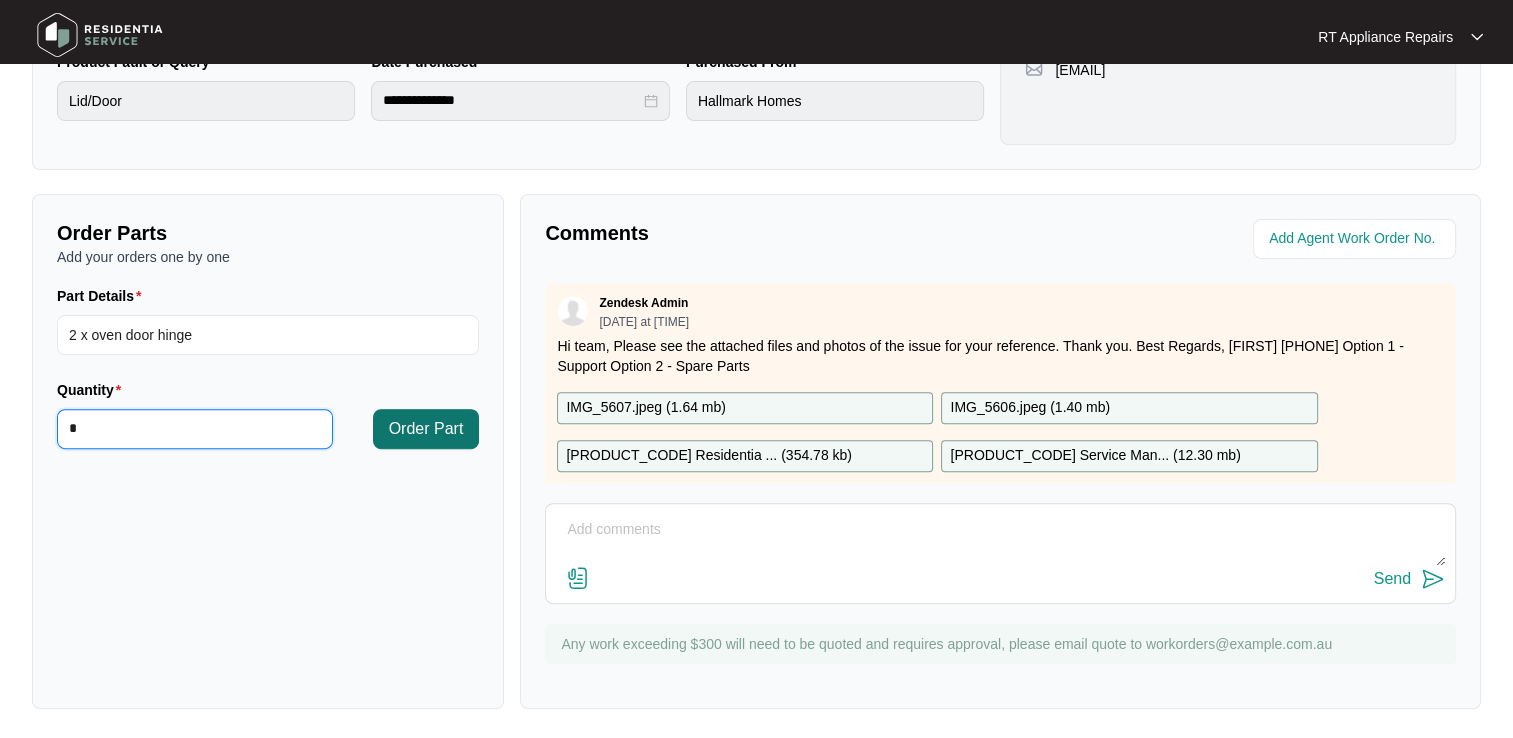 type on "*" 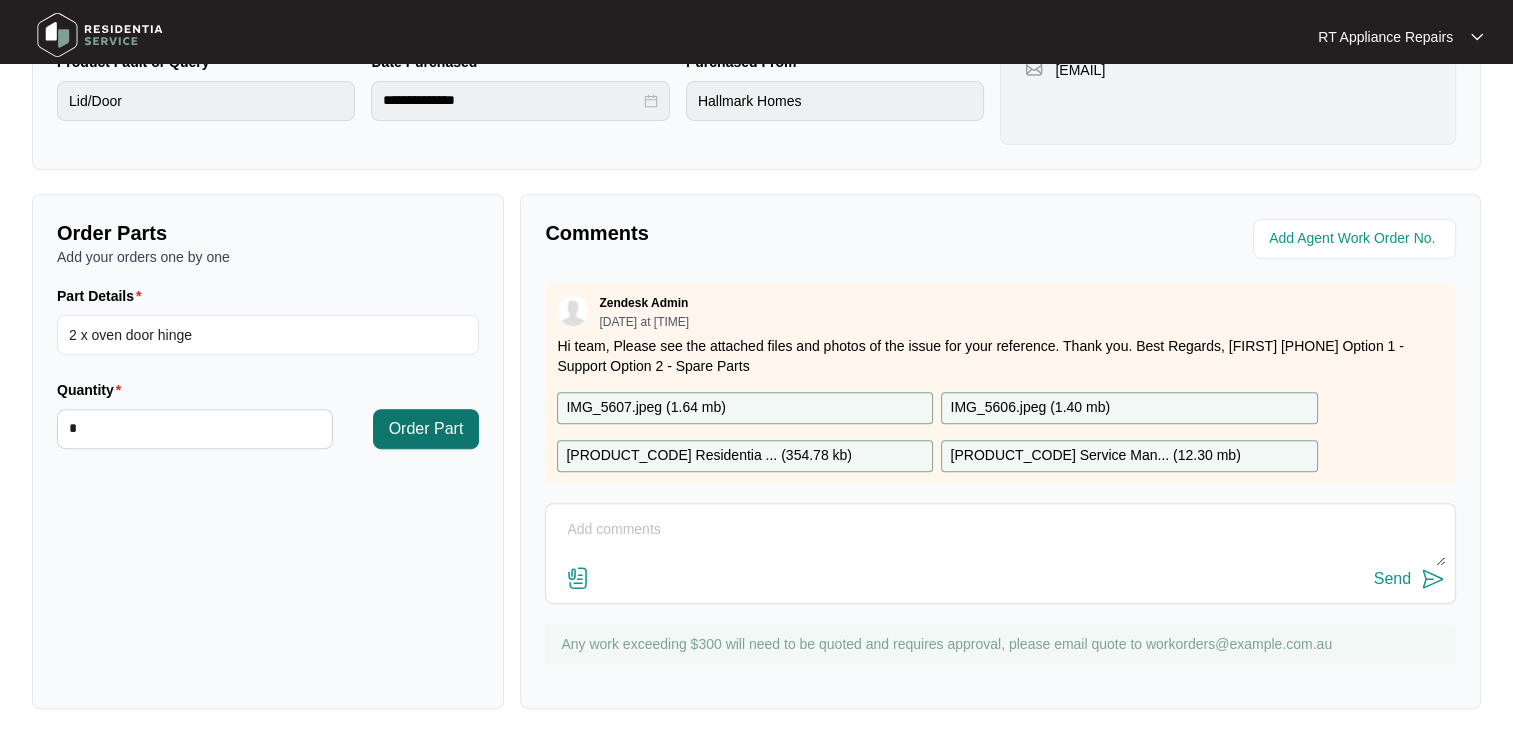 click on "Order Part" at bounding box center (426, 429) 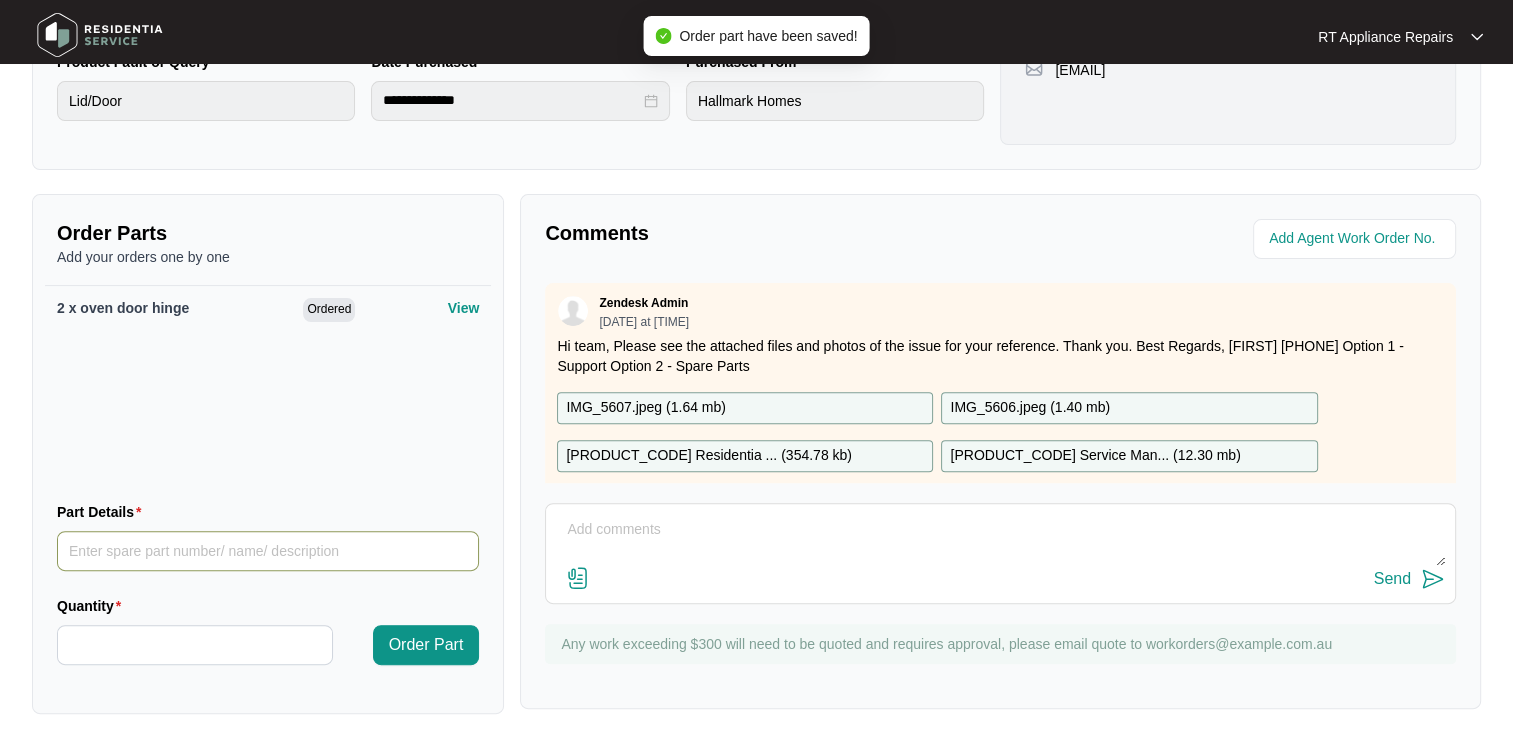 click on "Part Details" at bounding box center [268, 551] 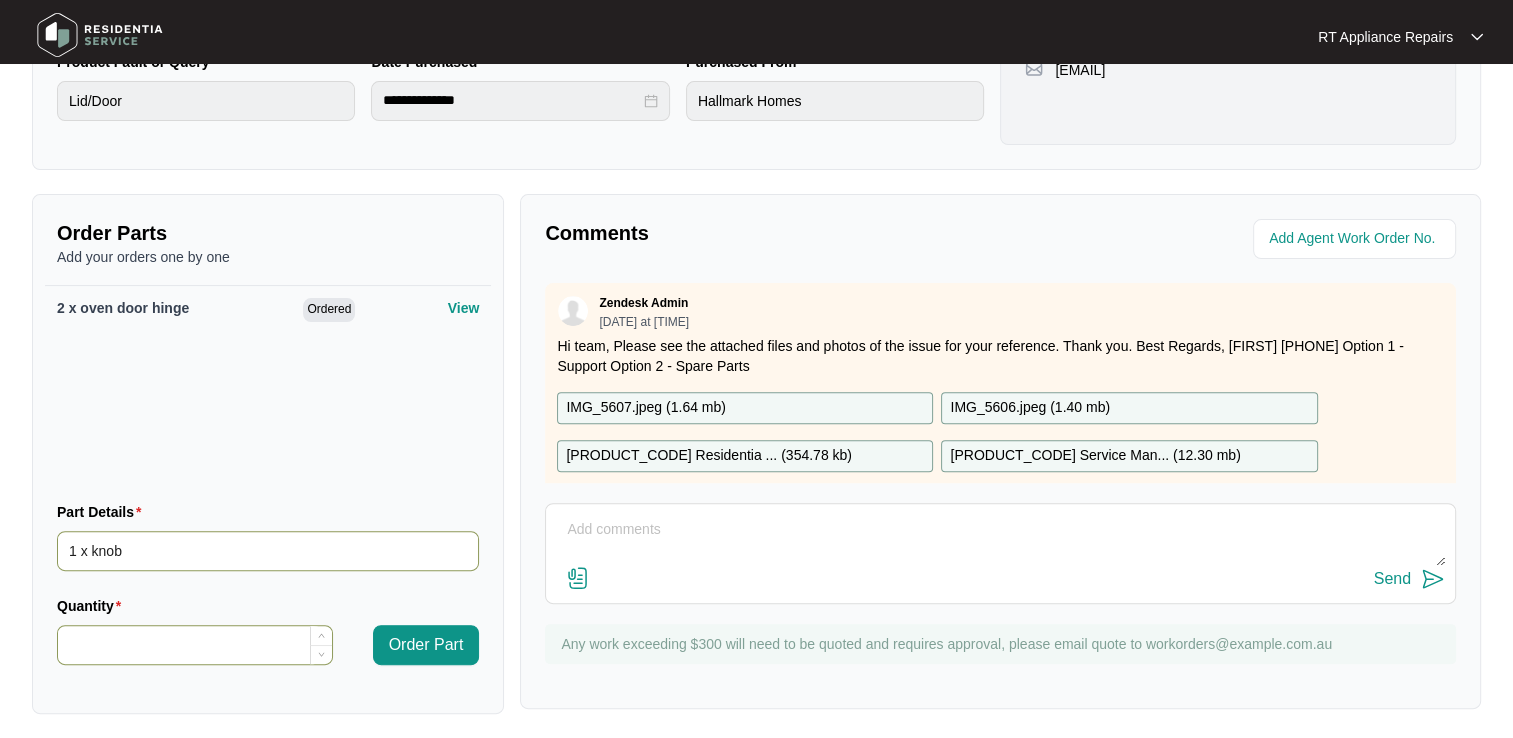 type on "1 x knob" 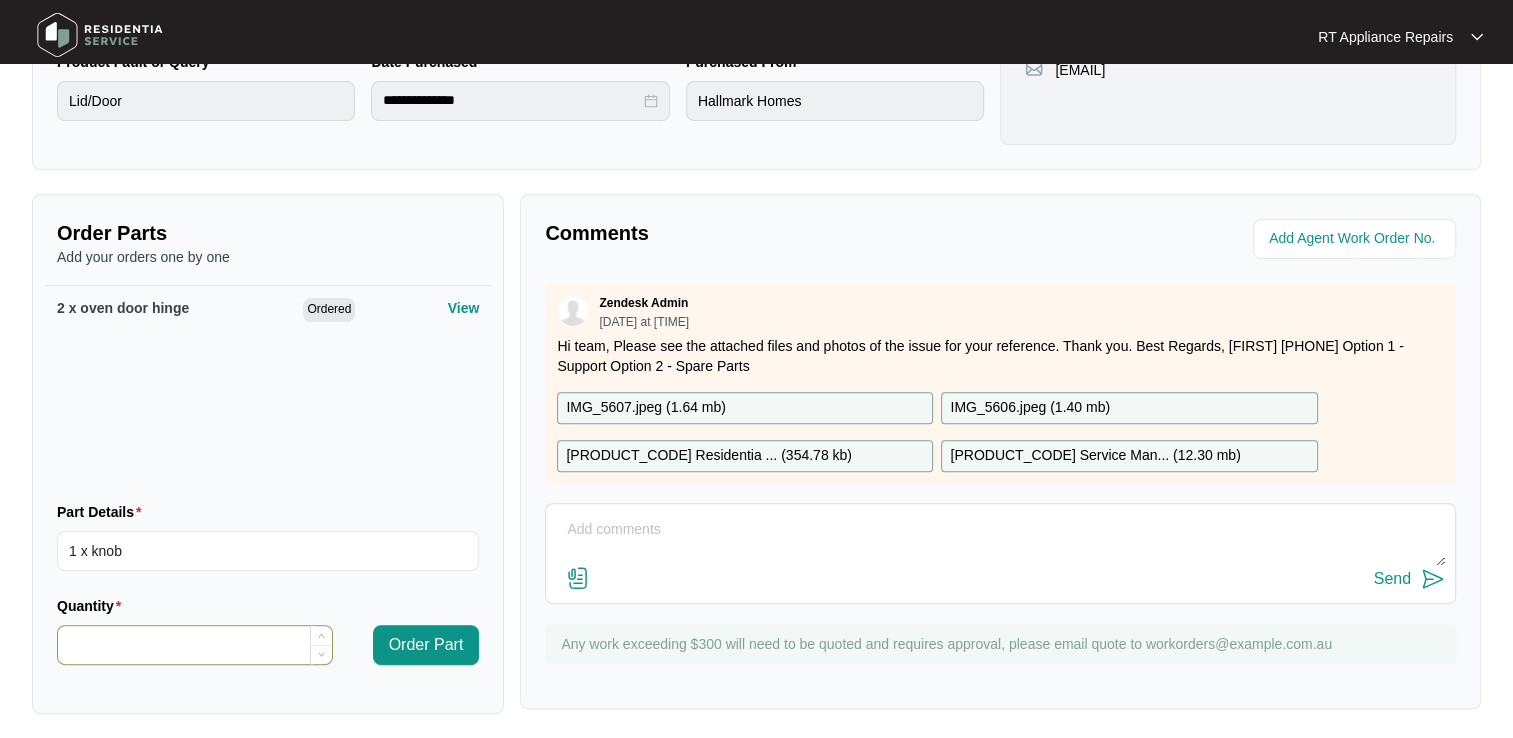 click on "Quantity" at bounding box center [195, 645] 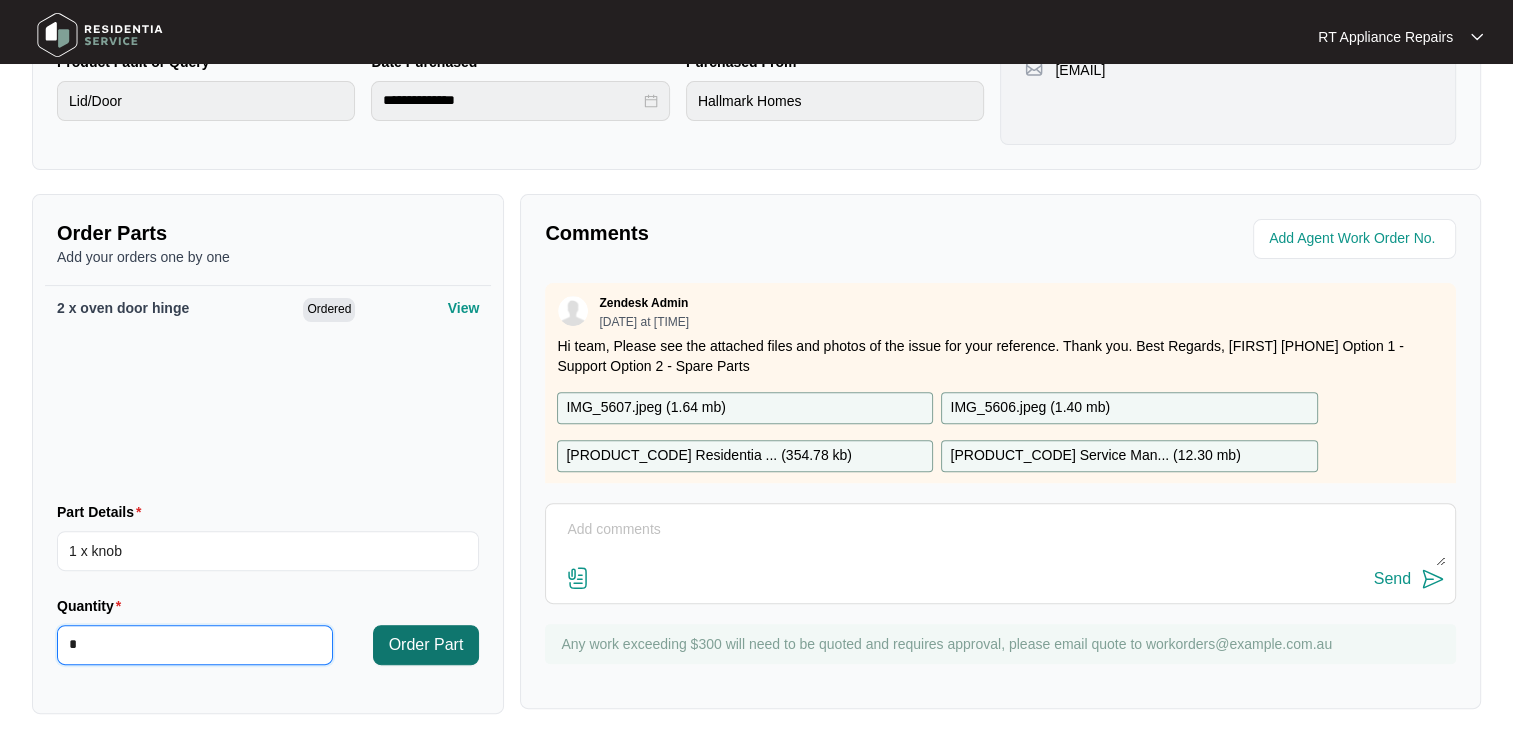 type on "*" 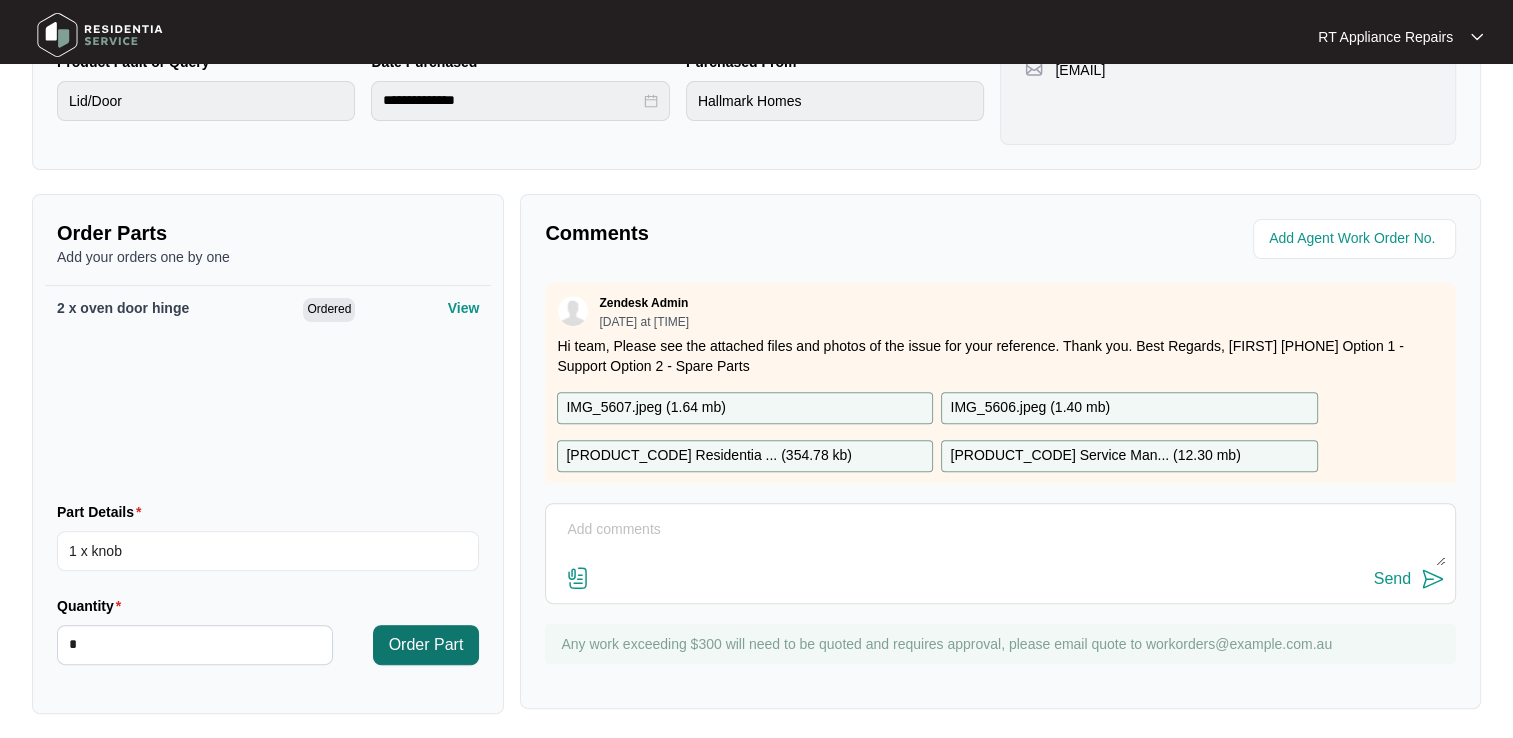 click on "Order Part" at bounding box center (426, 645) 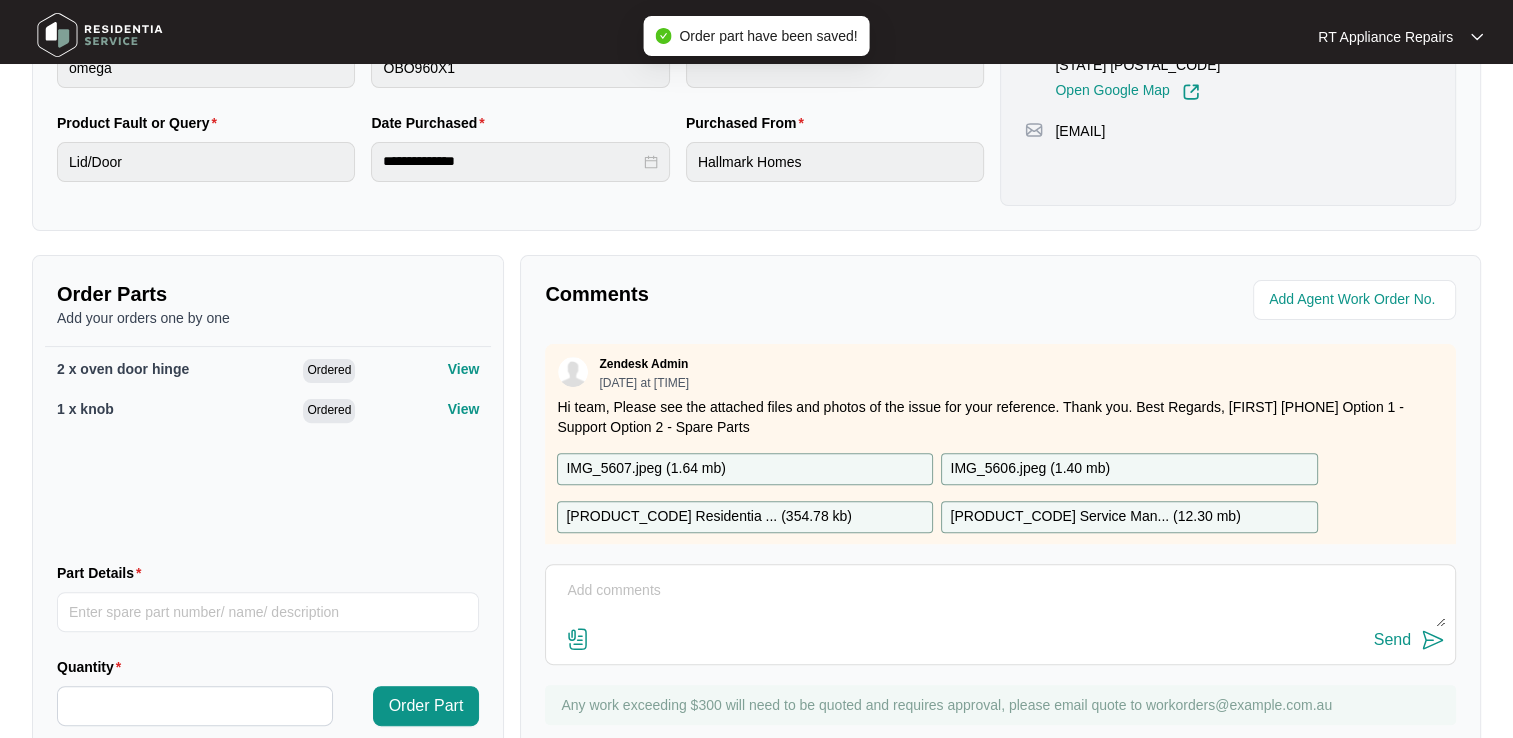 scroll, scrollTop: 591, scrollLeft: 0, axis: vertical 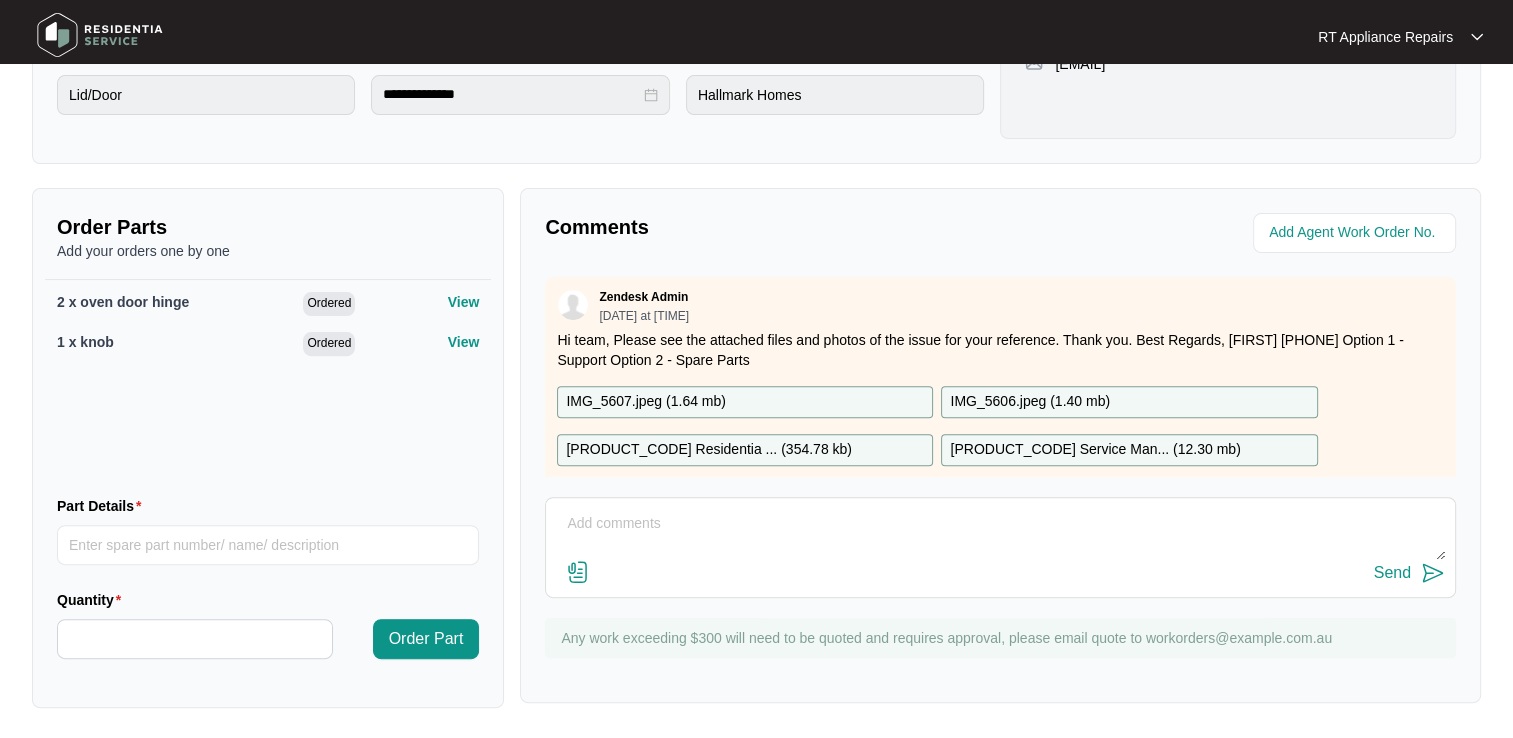 click at bounding box center [1000, 534] 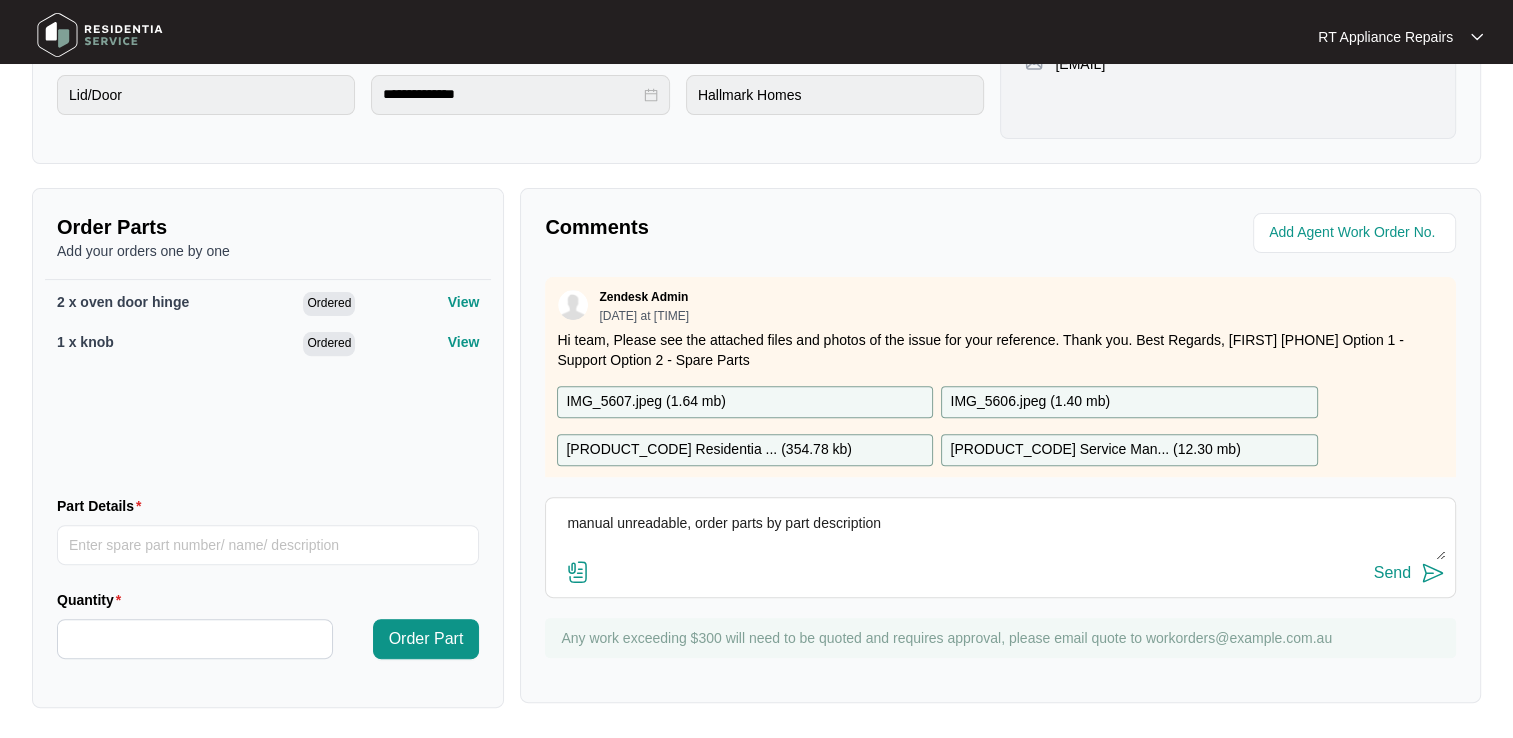 type on "manual unreadable, order parts by part description" 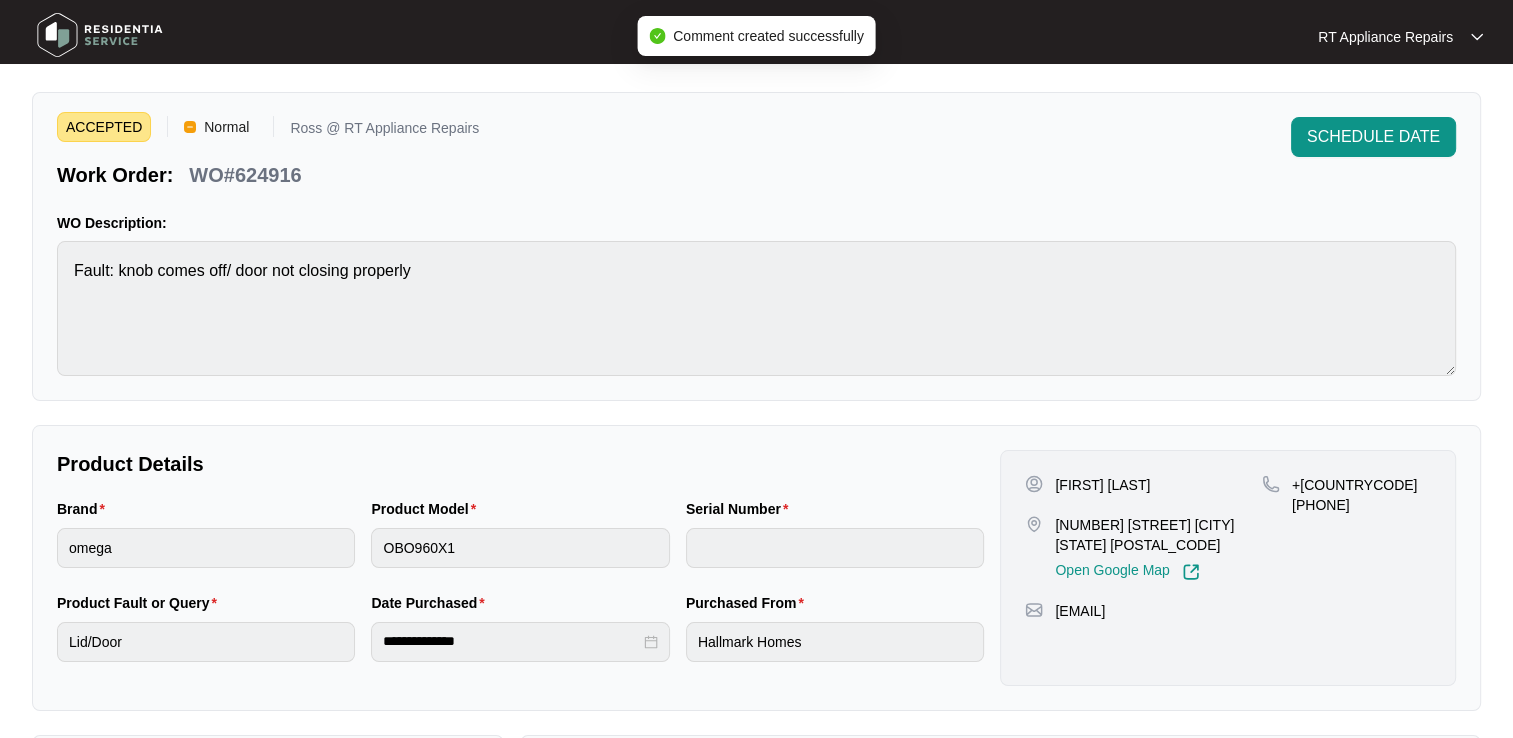 scroll, scrollTop: 0, scrollLeft: 0, axis: both 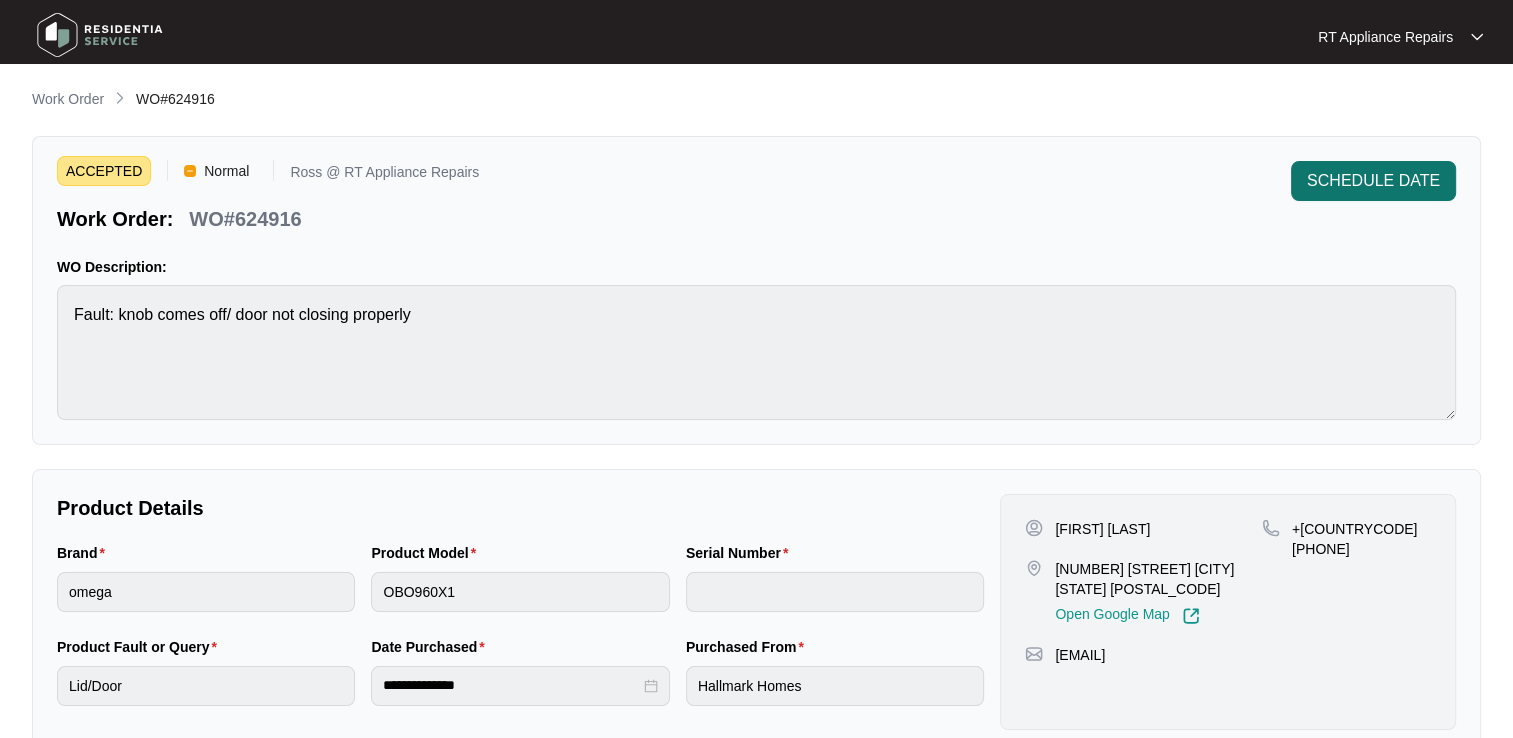 click on "SCHEDULE DATE" at bounding box center (1373, 181) 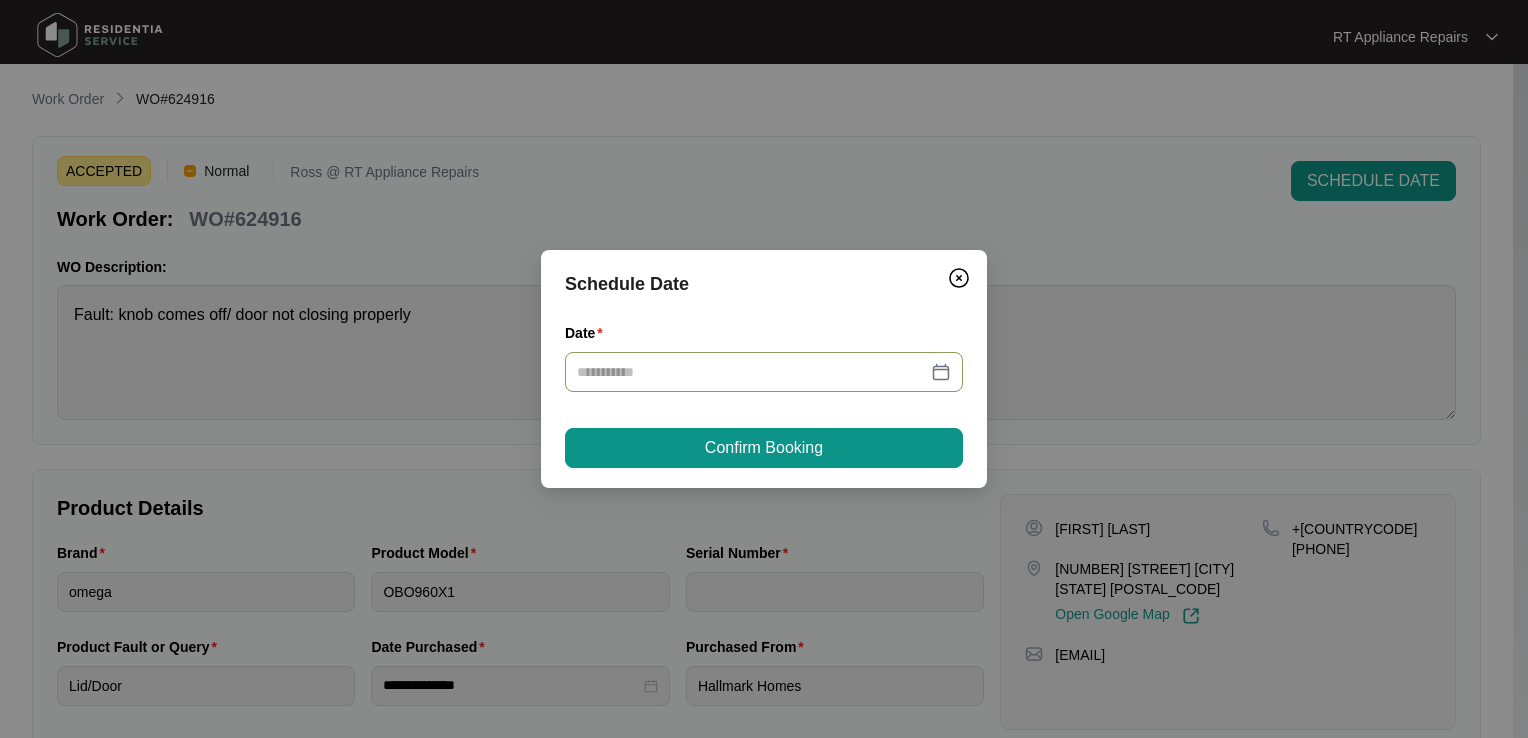 click at bounding box center (764, 372) 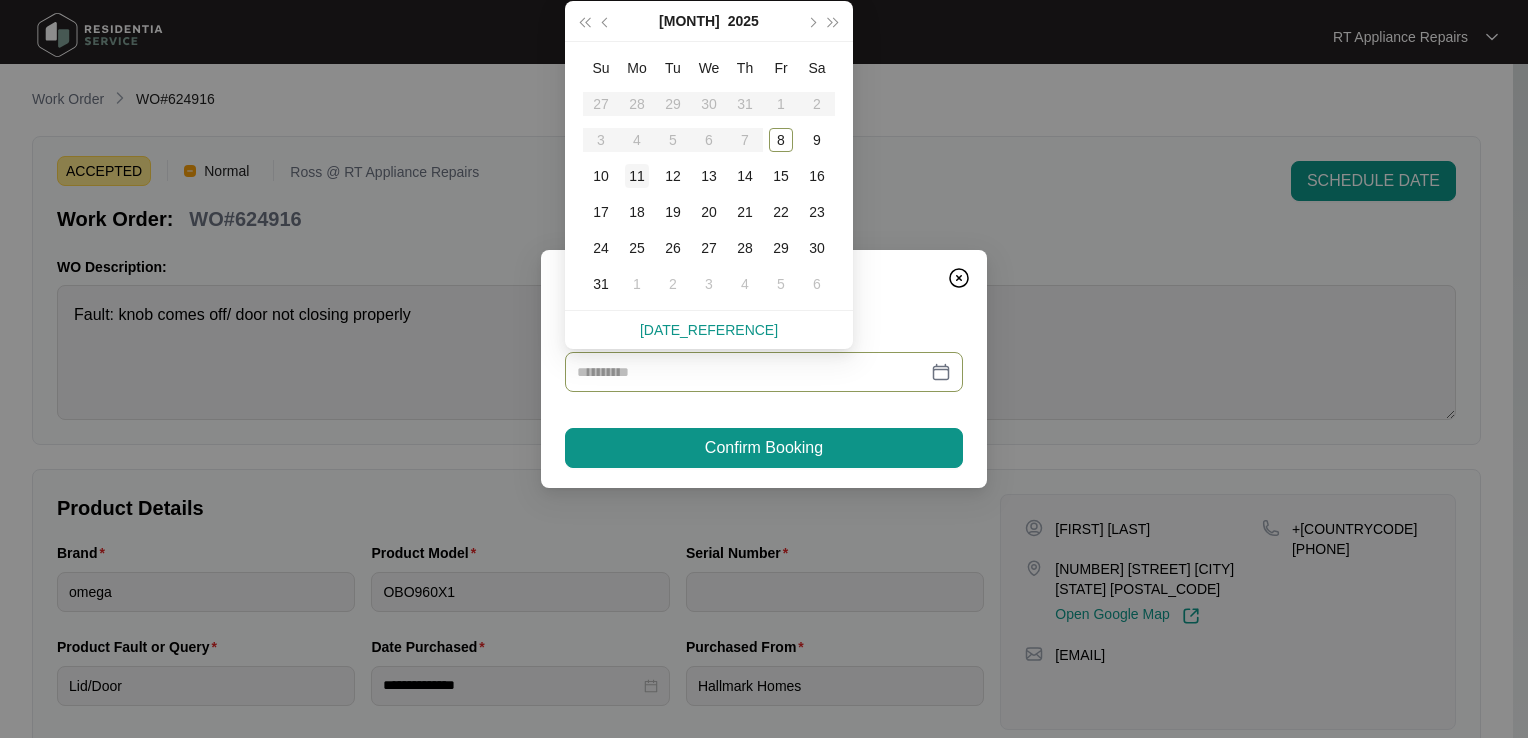 click on "11" at bounding box center (637, 176) 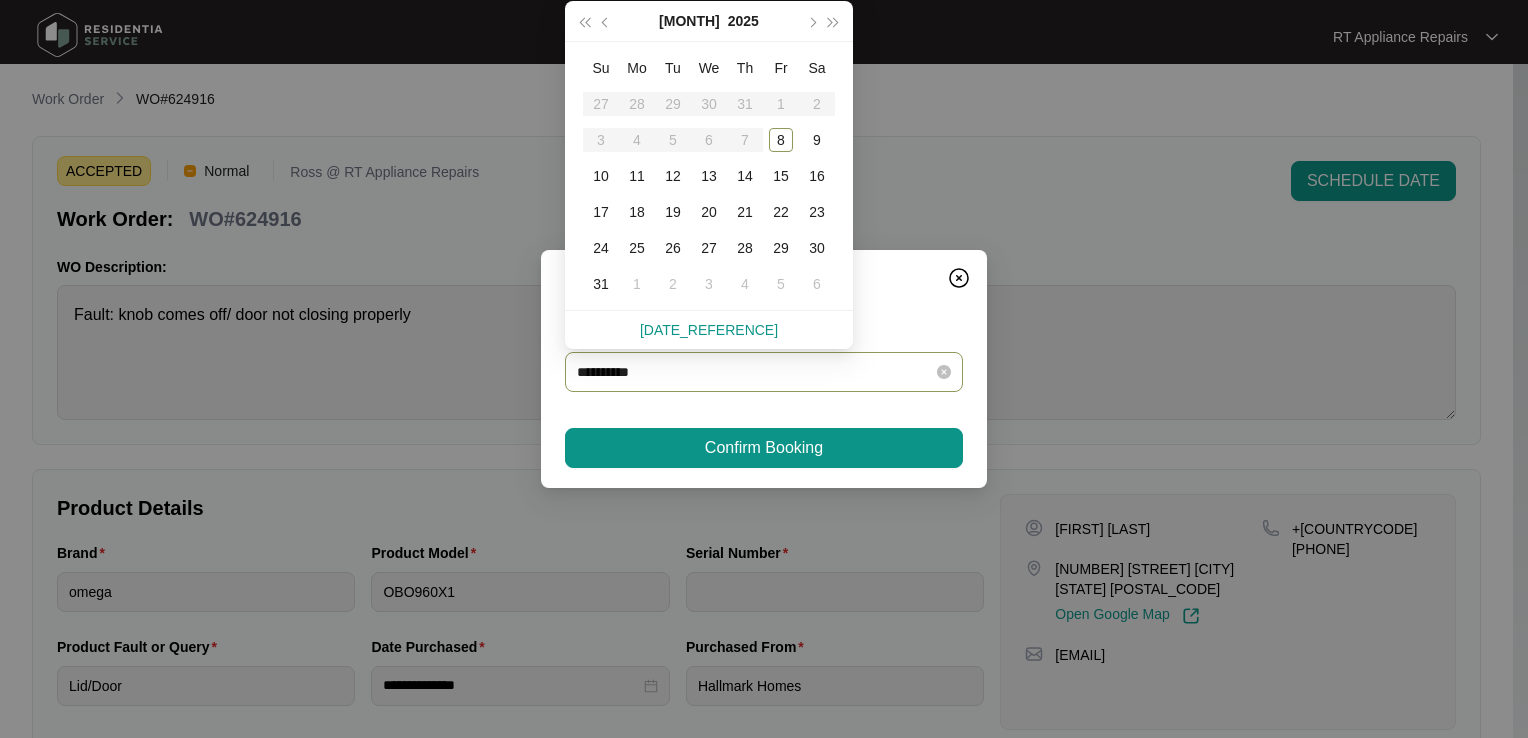type on "**********" 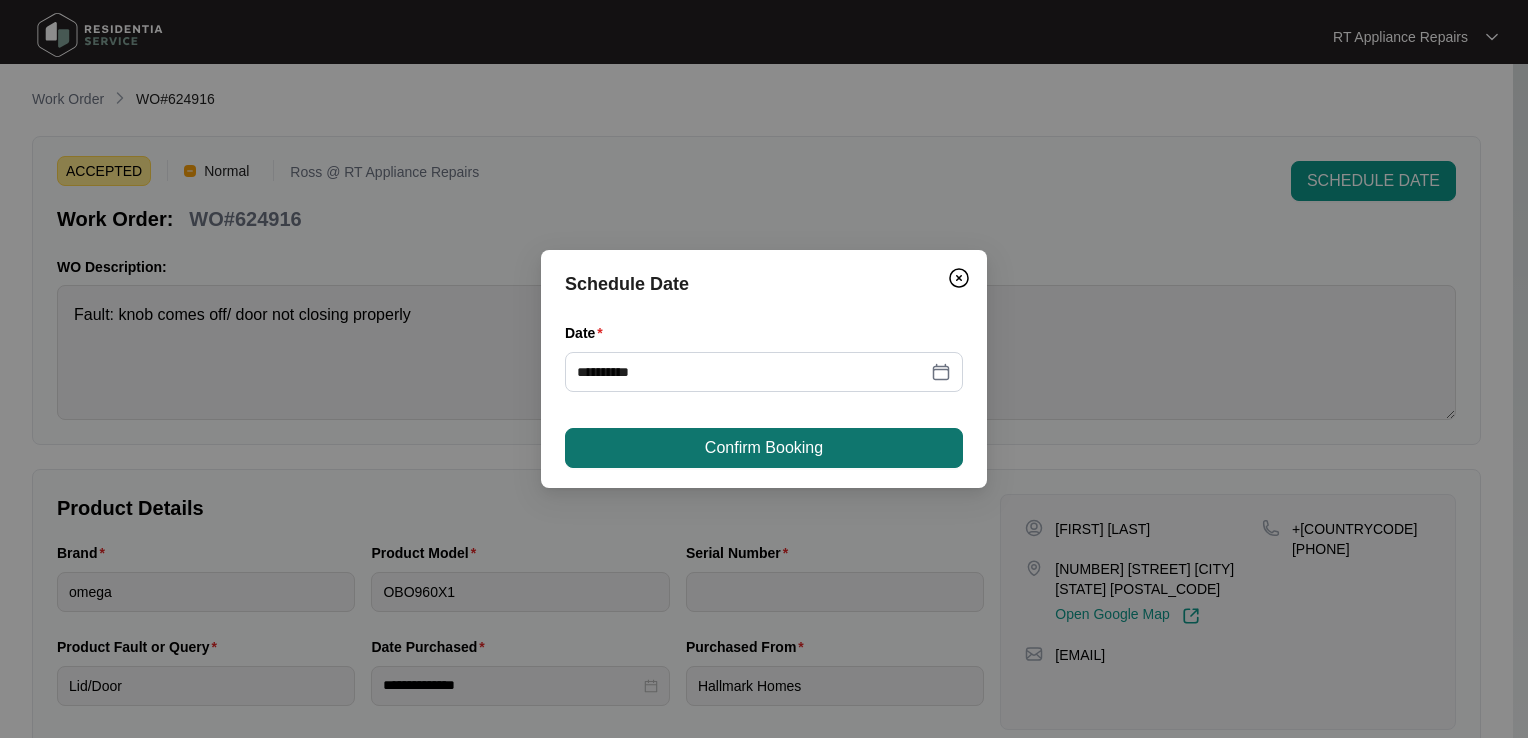 click on "Confirm Booking" at bounding box center (764, 448) 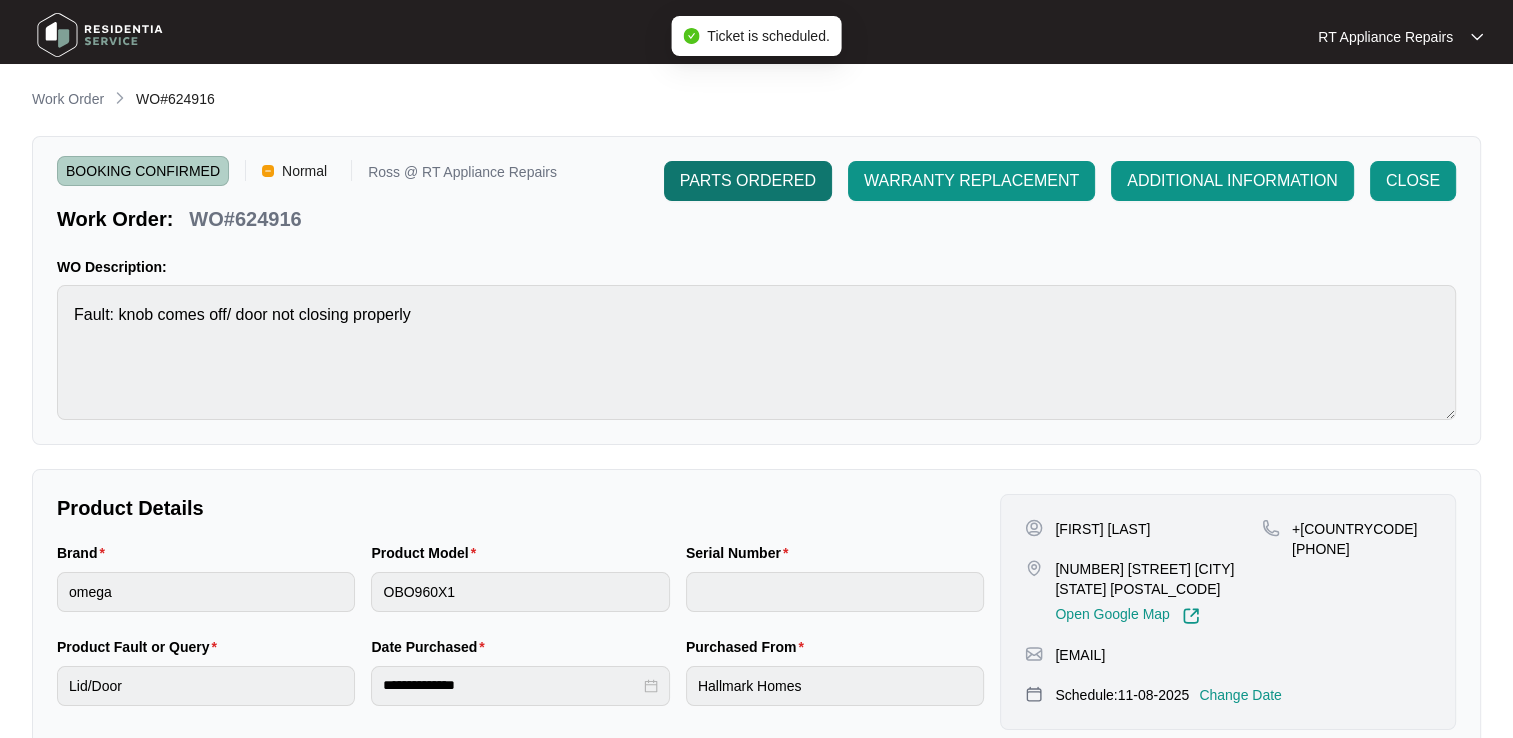 click on "PARTS ORDERED" at bounding box center (748, 181) 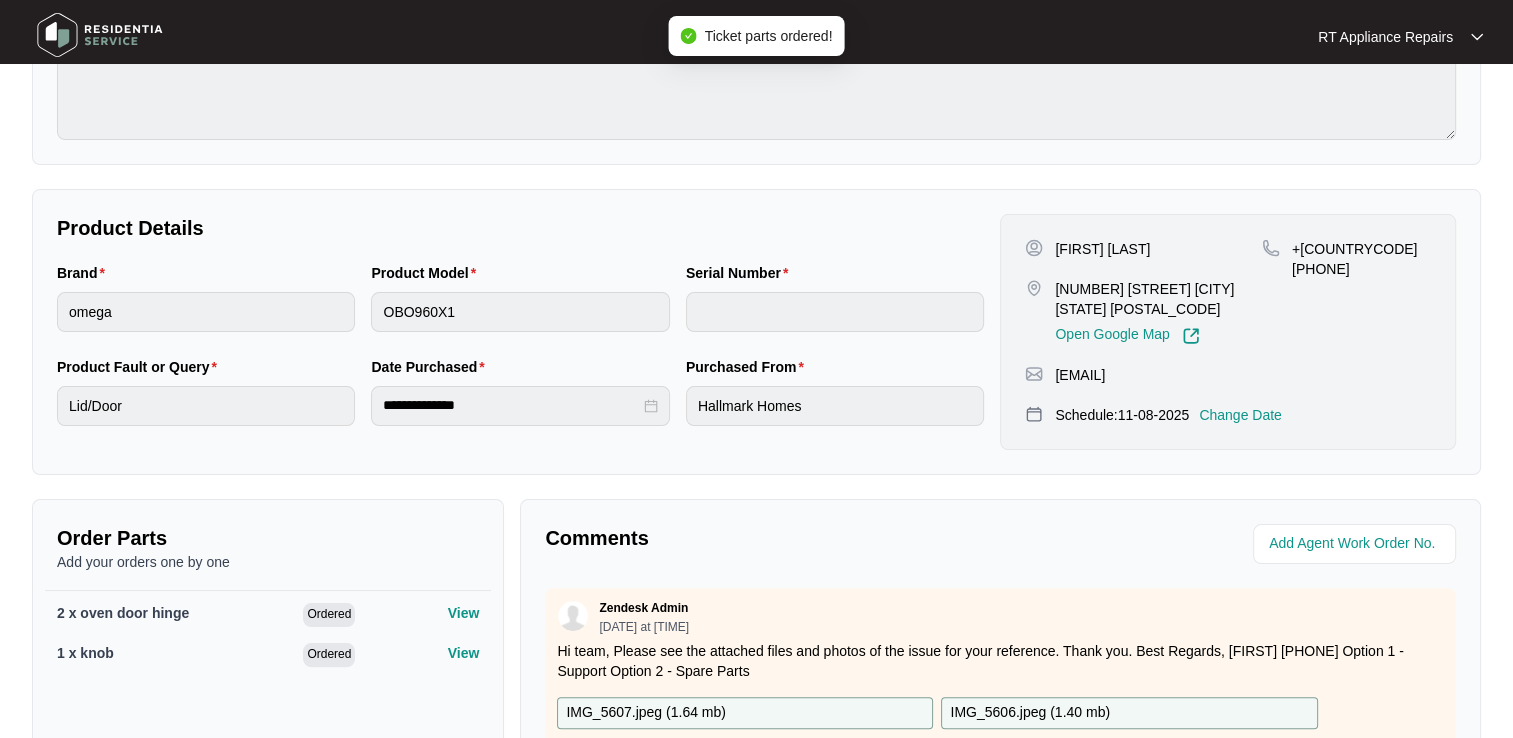 scroll, scrollTop: 300, scrollLeft: 0, axis: vertical 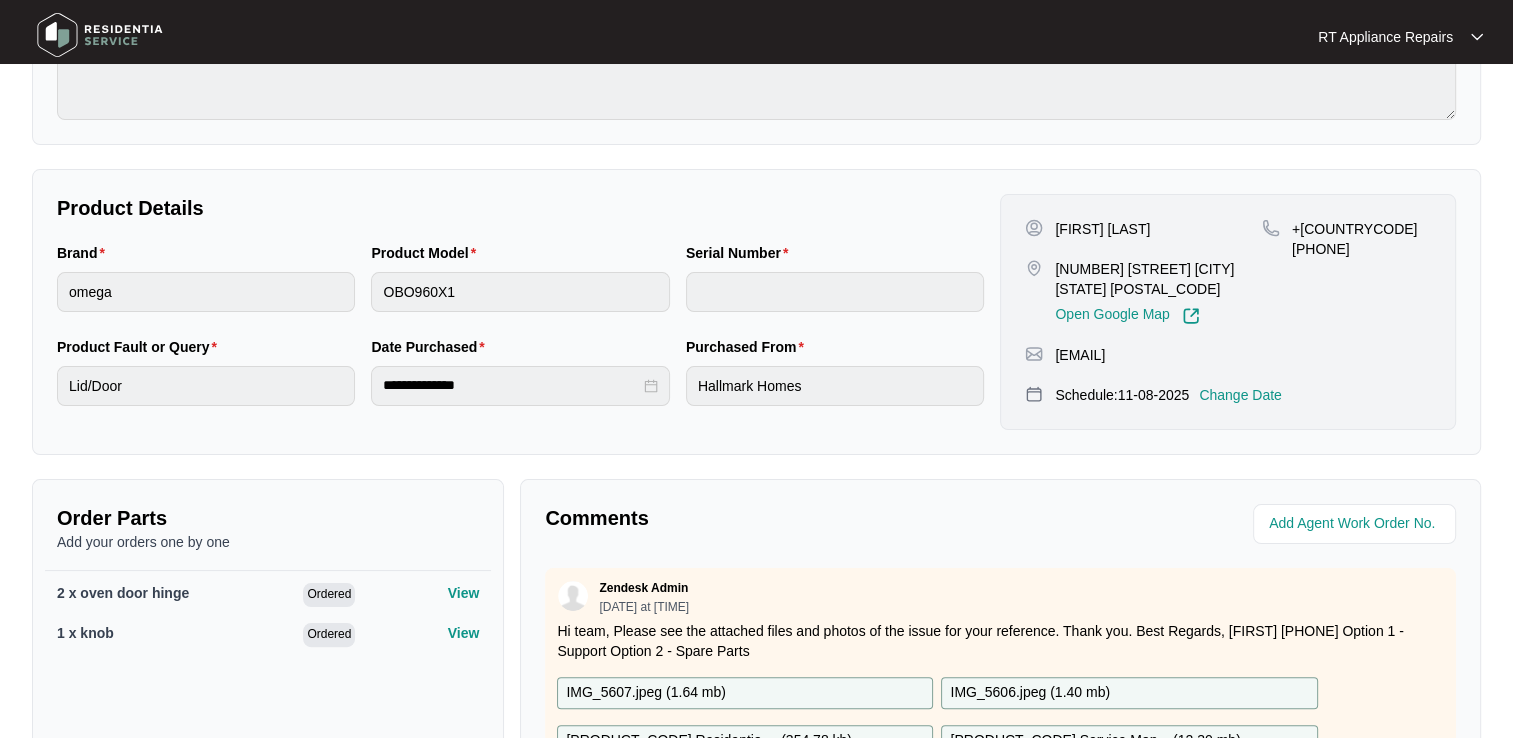 click on "Change Date" at bounding box center [1240, 395] 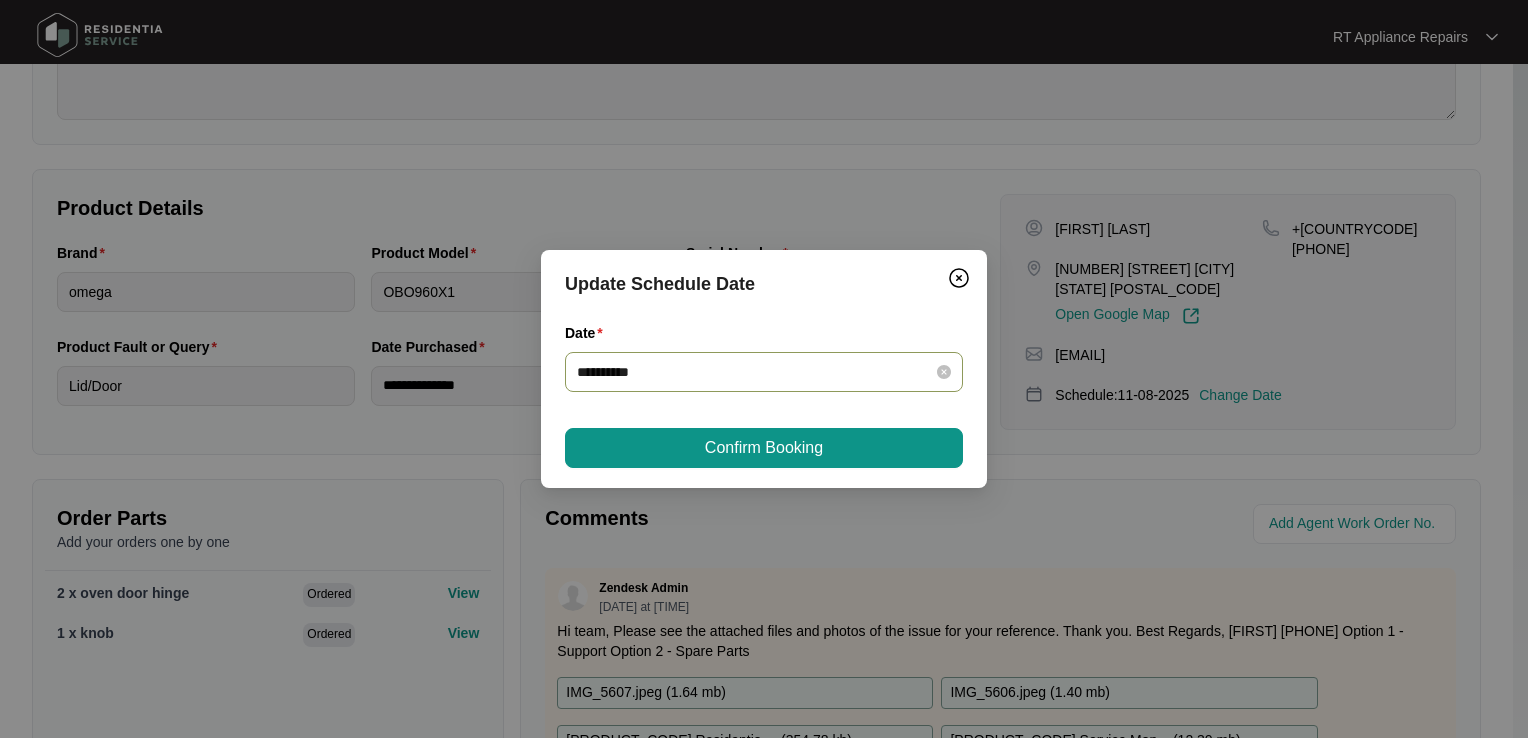 click on "**********" at bounding box center (764, 372) 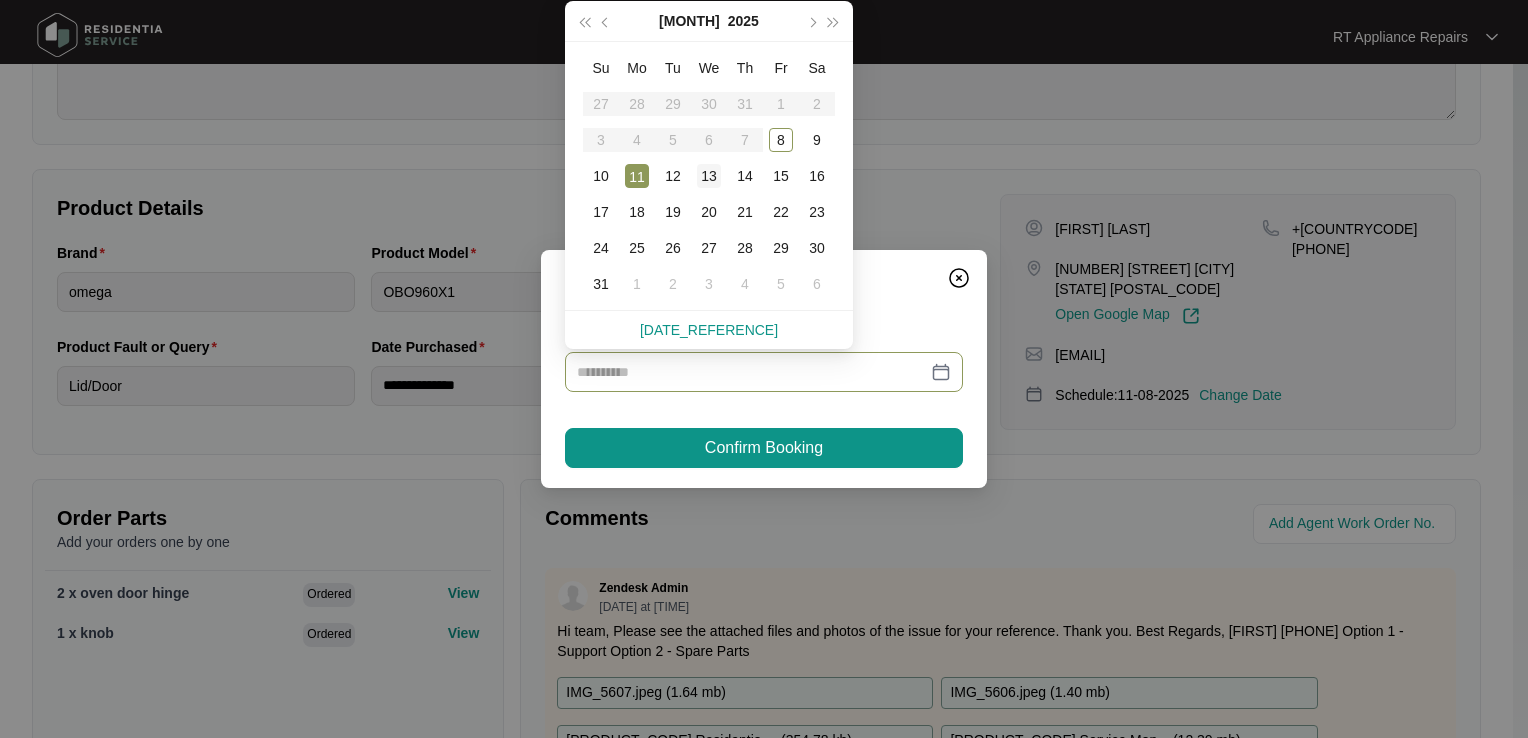 click on "13" at bounding box center [709, 176] 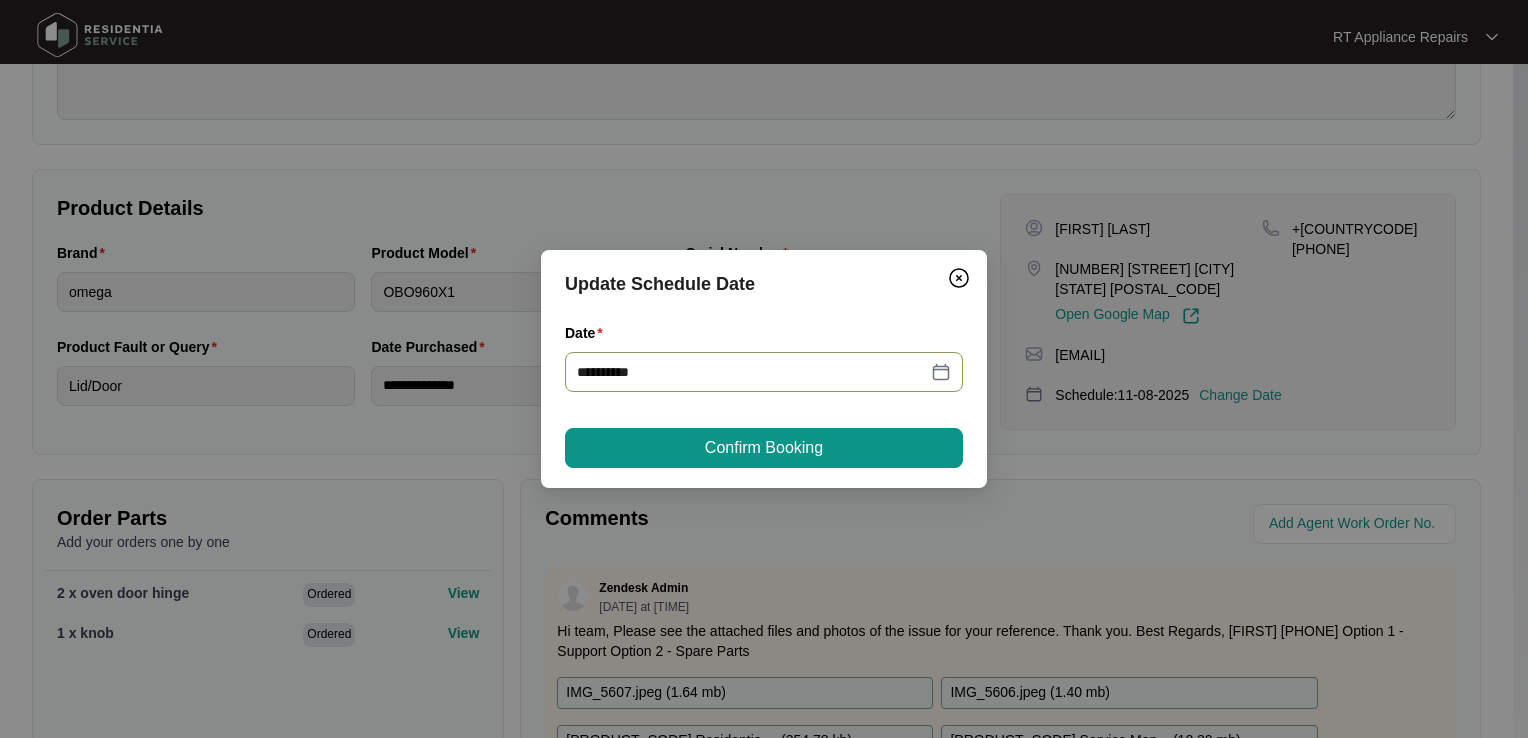 type on "**********" 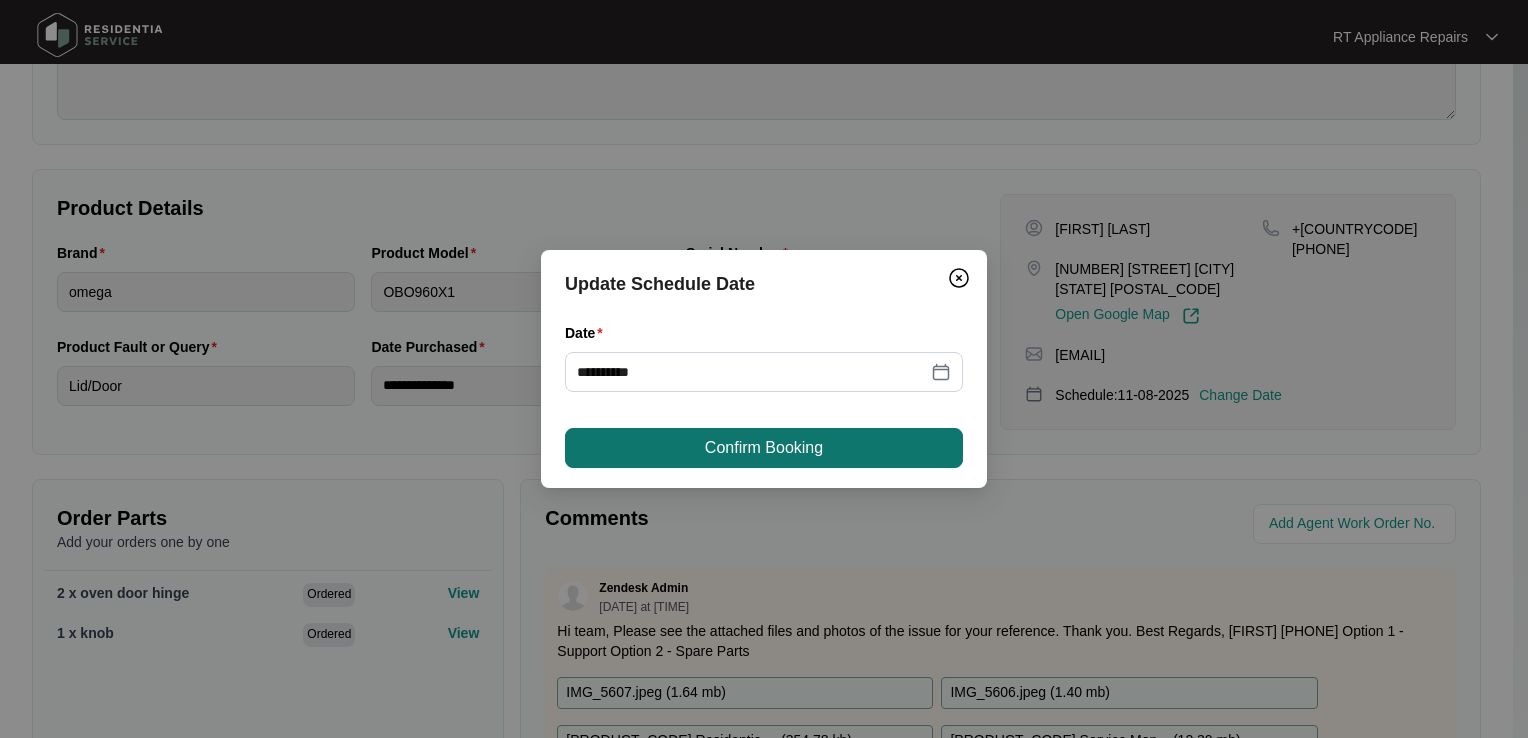 click on "Confirm Booking" at bounding box center [764, 448] 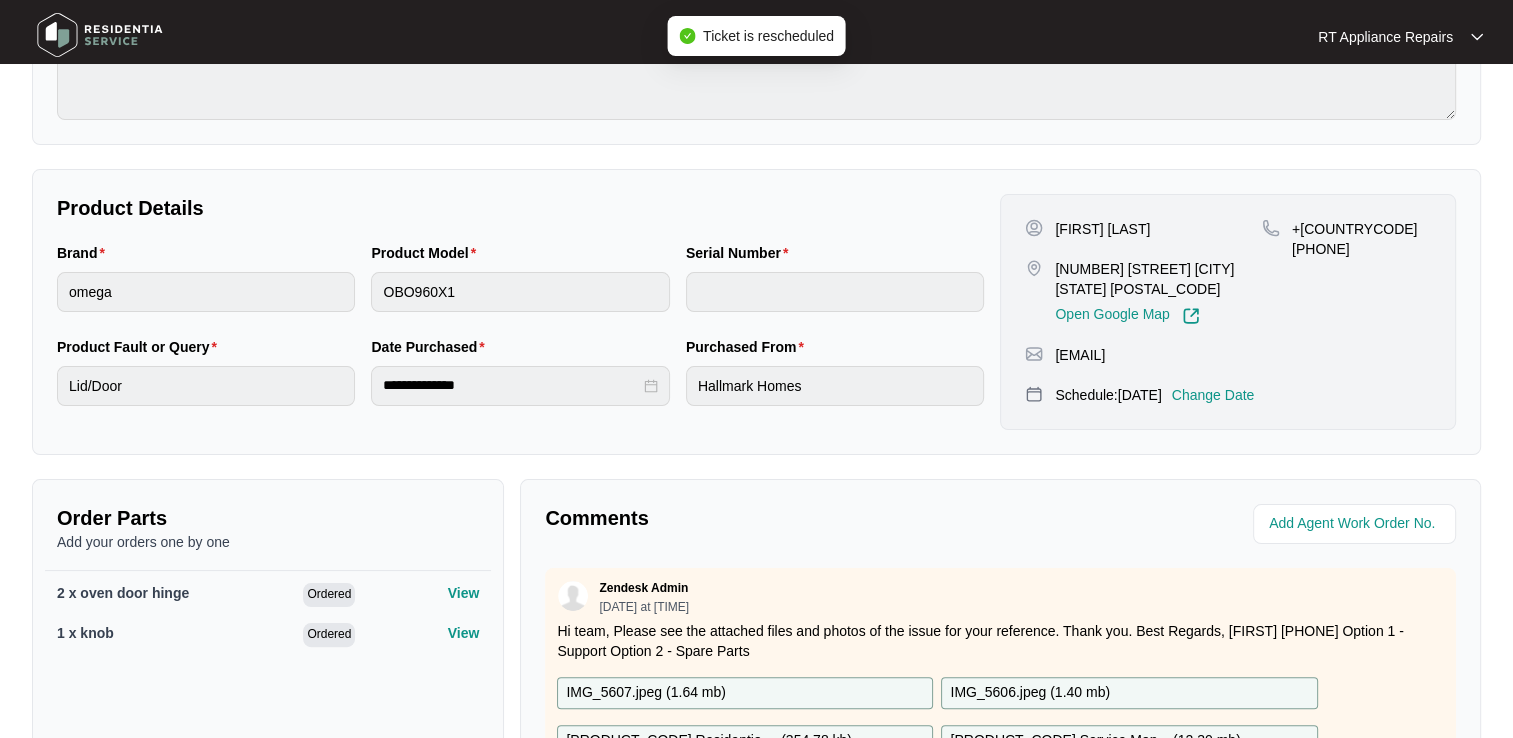 click on "RT Appliance Repairs" at bounding box center (1385, 37) 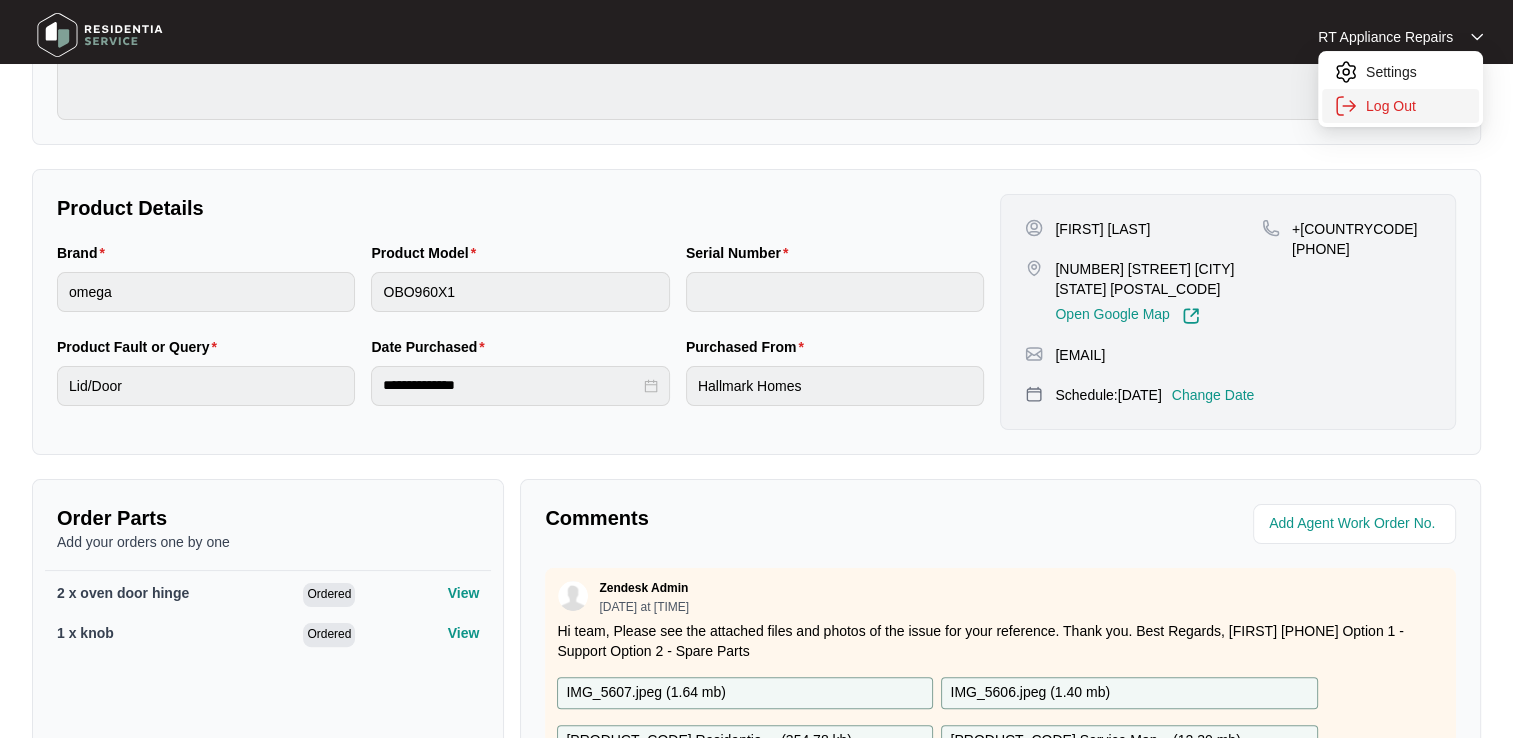 click on "Log Out" at bounding box center [1416, 106] 